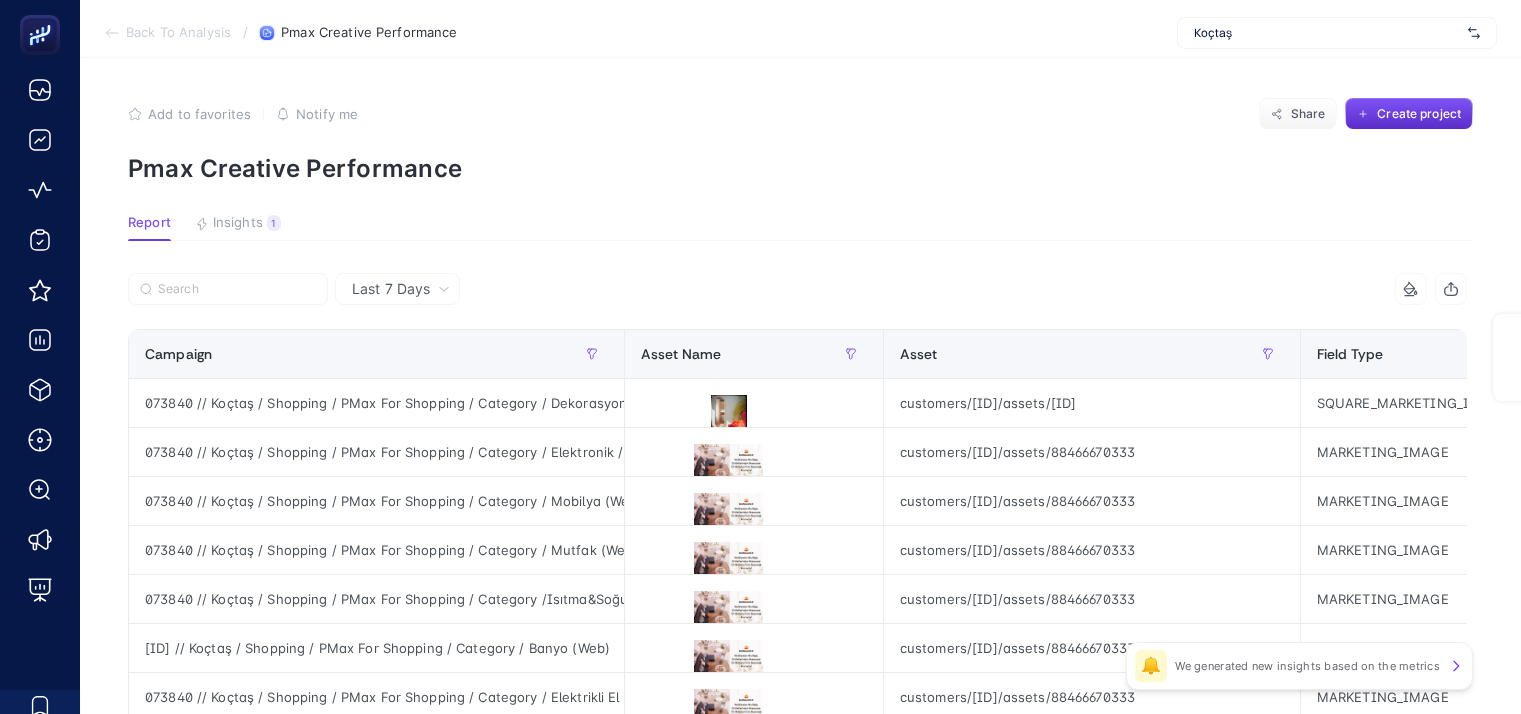 scroll, scrollTop: 2080, scrollLeft: 9, axis: both 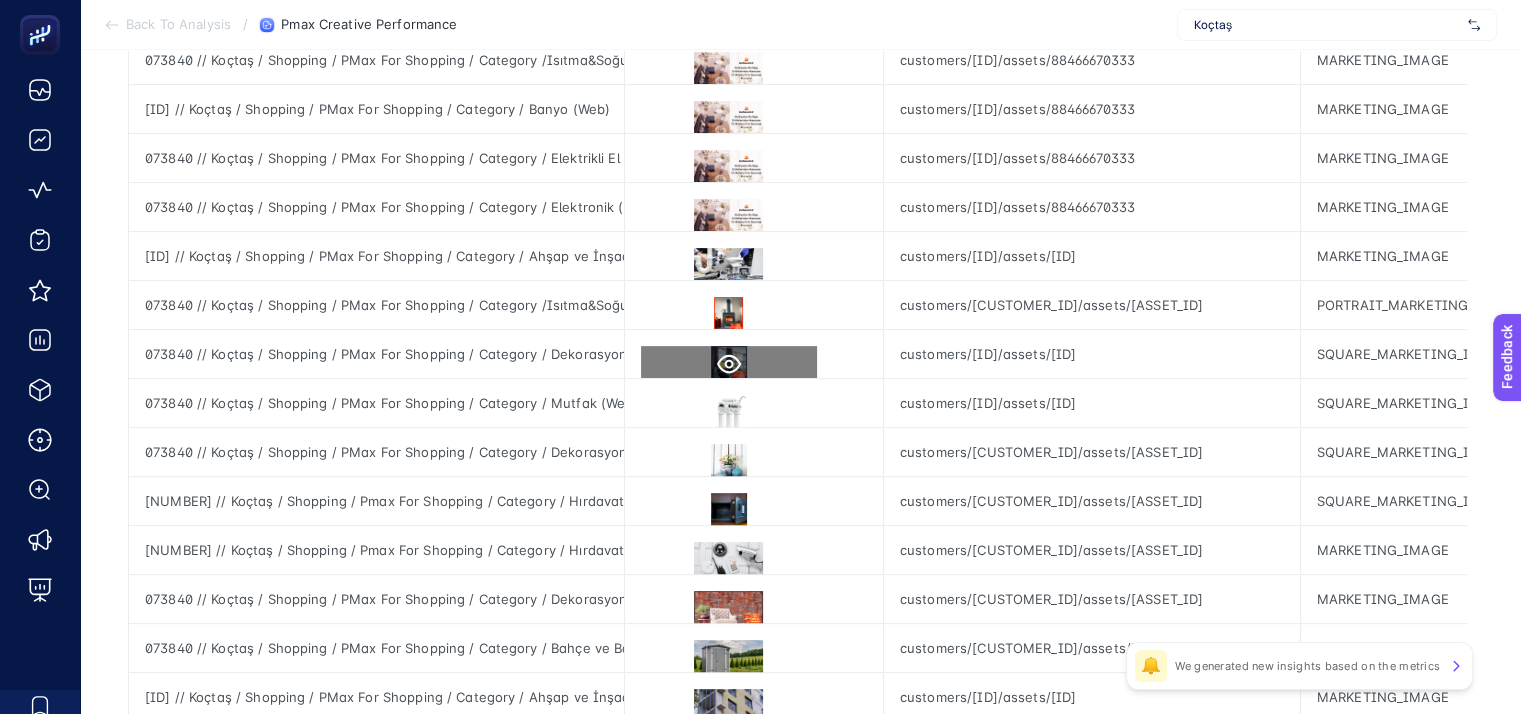 click 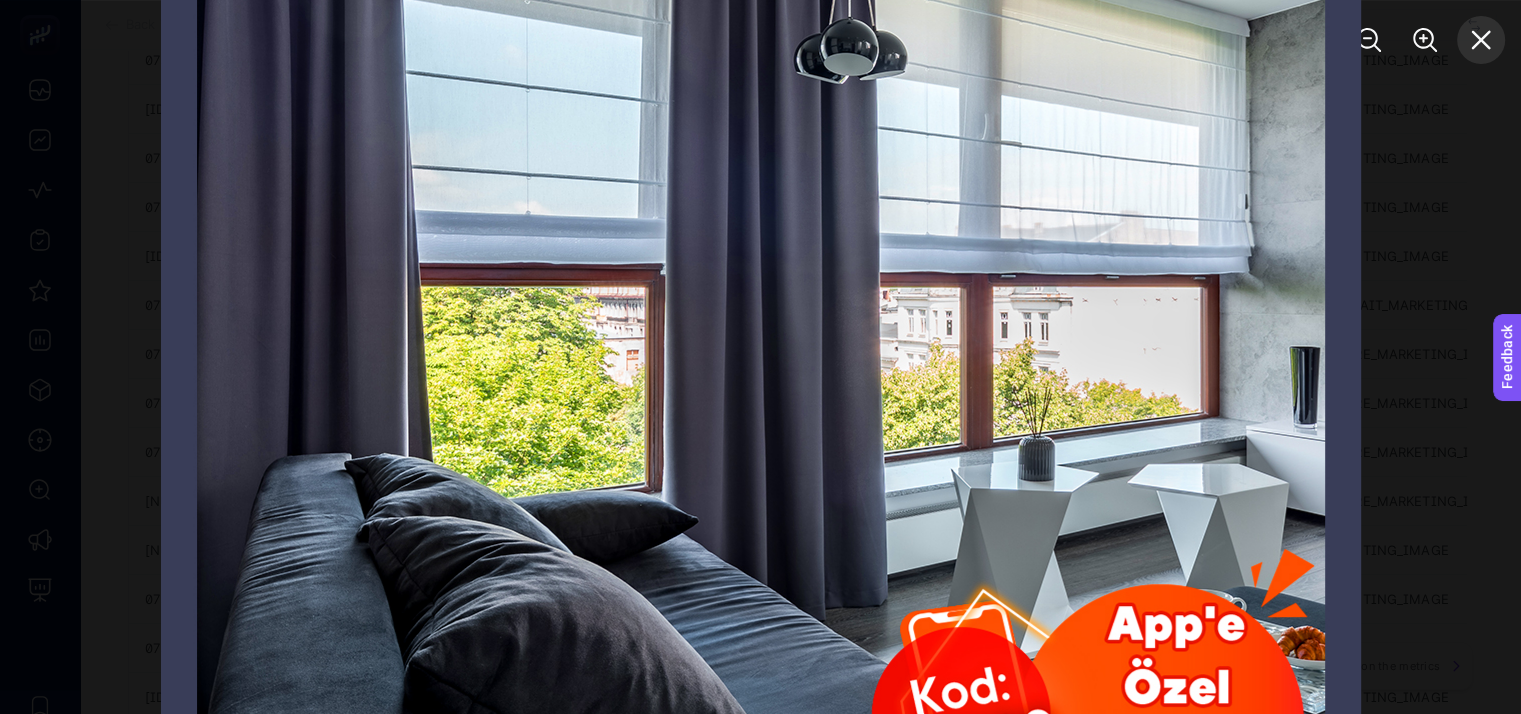 click 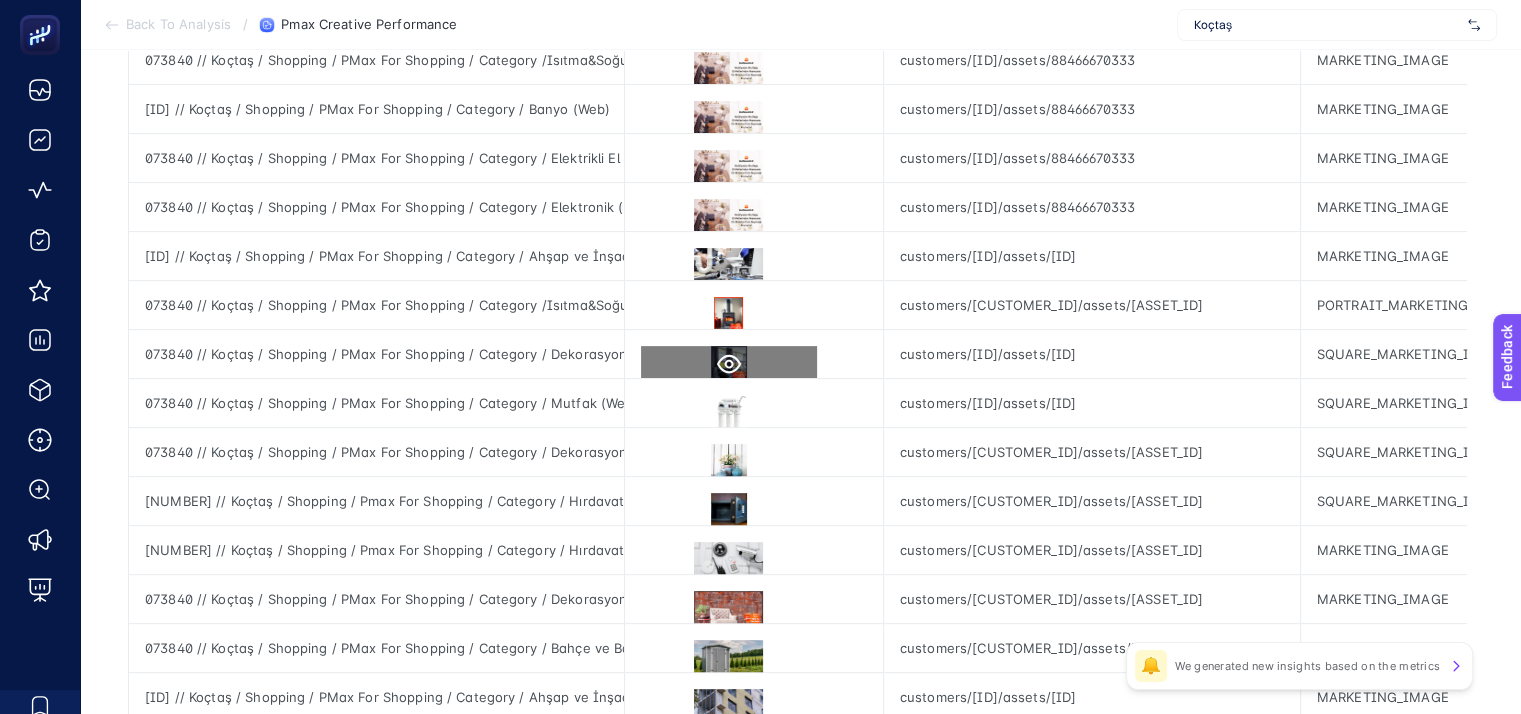 click 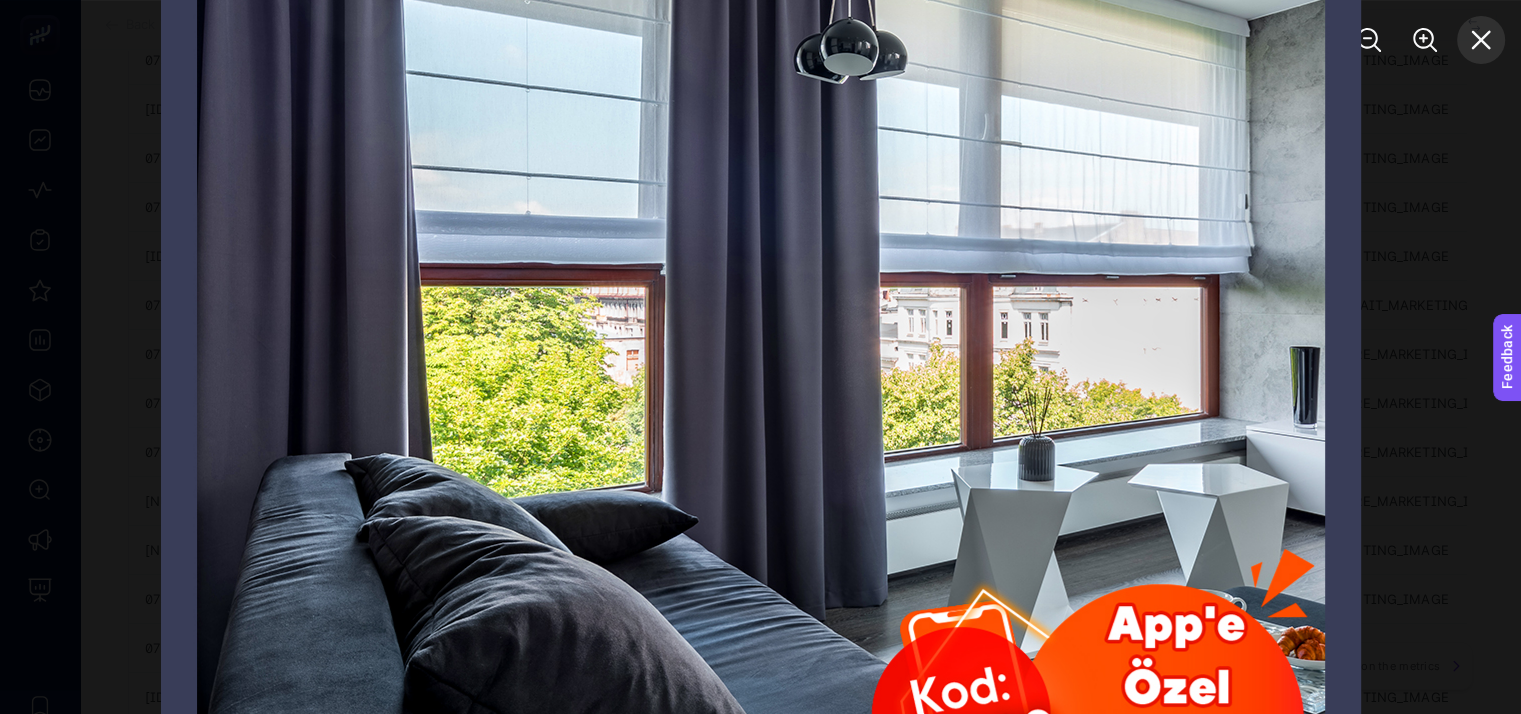 click at bounding box center [1481, 40] 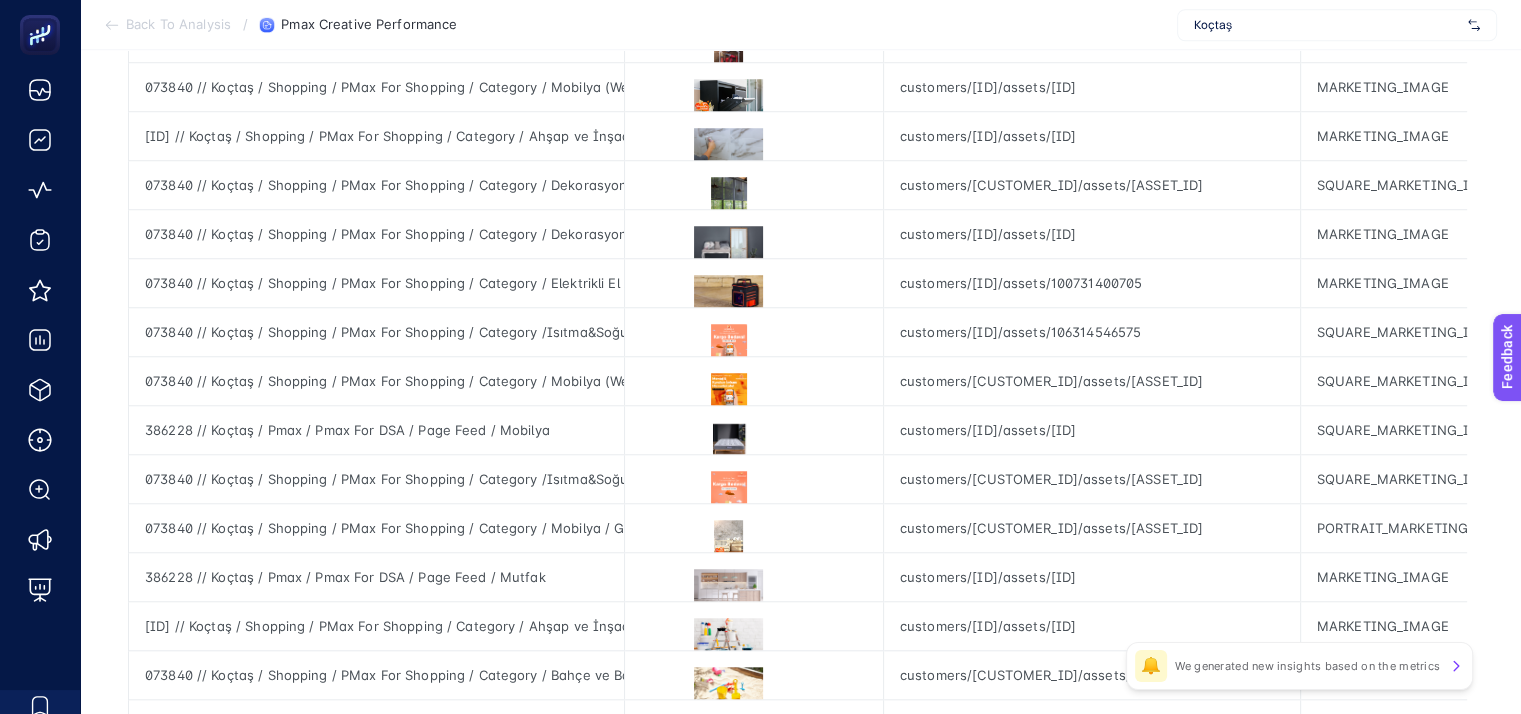 scroll, scrollTop: 1739, scrollLeft: 9, axis: both 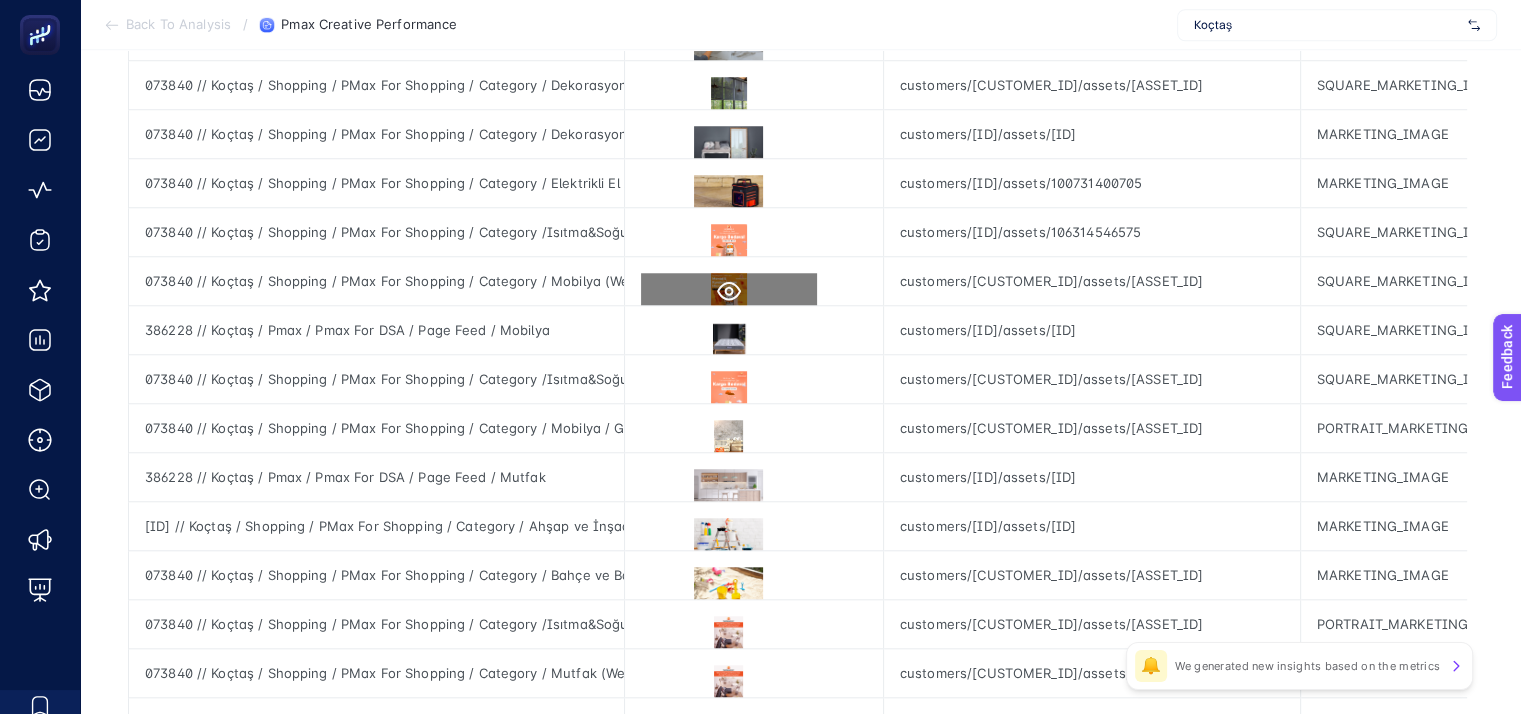 click 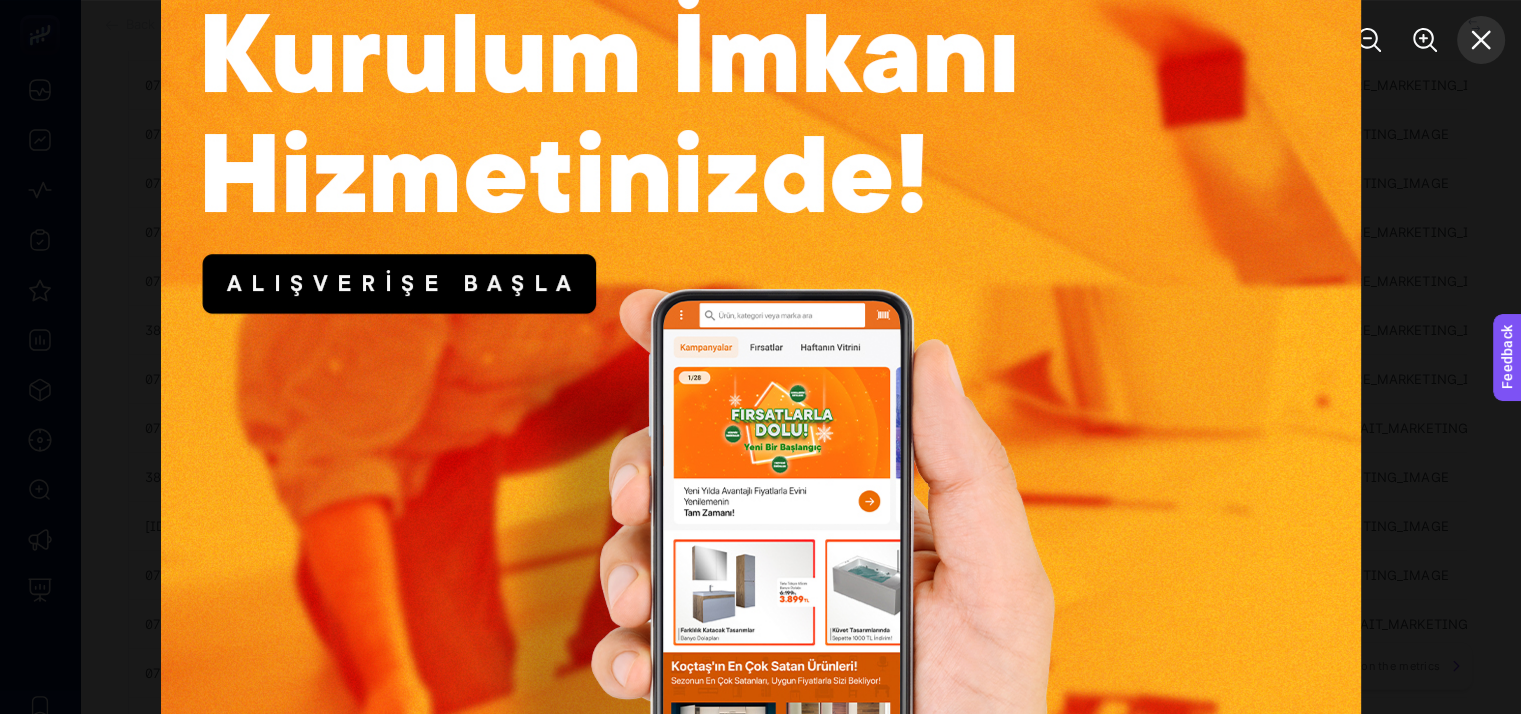 click at bounding box center (1481, 40) 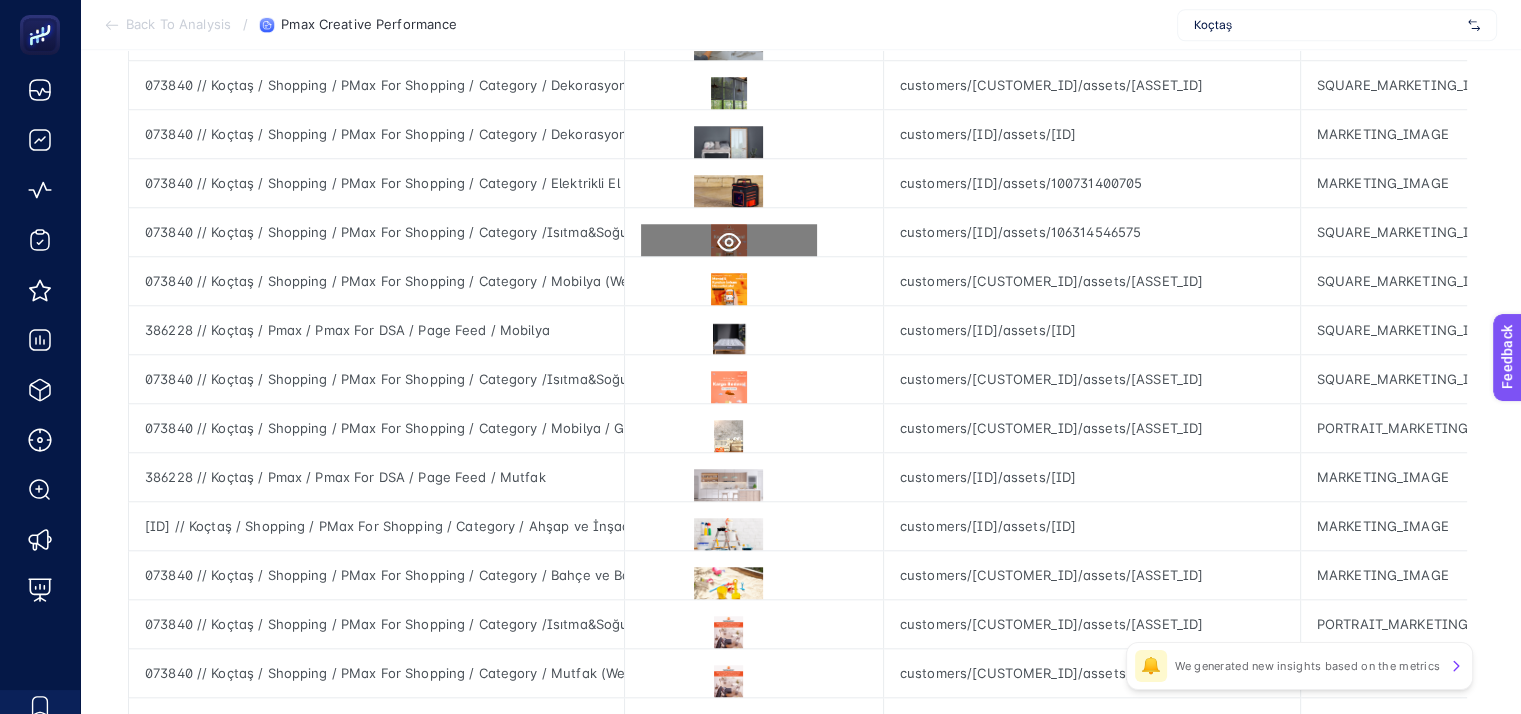 click 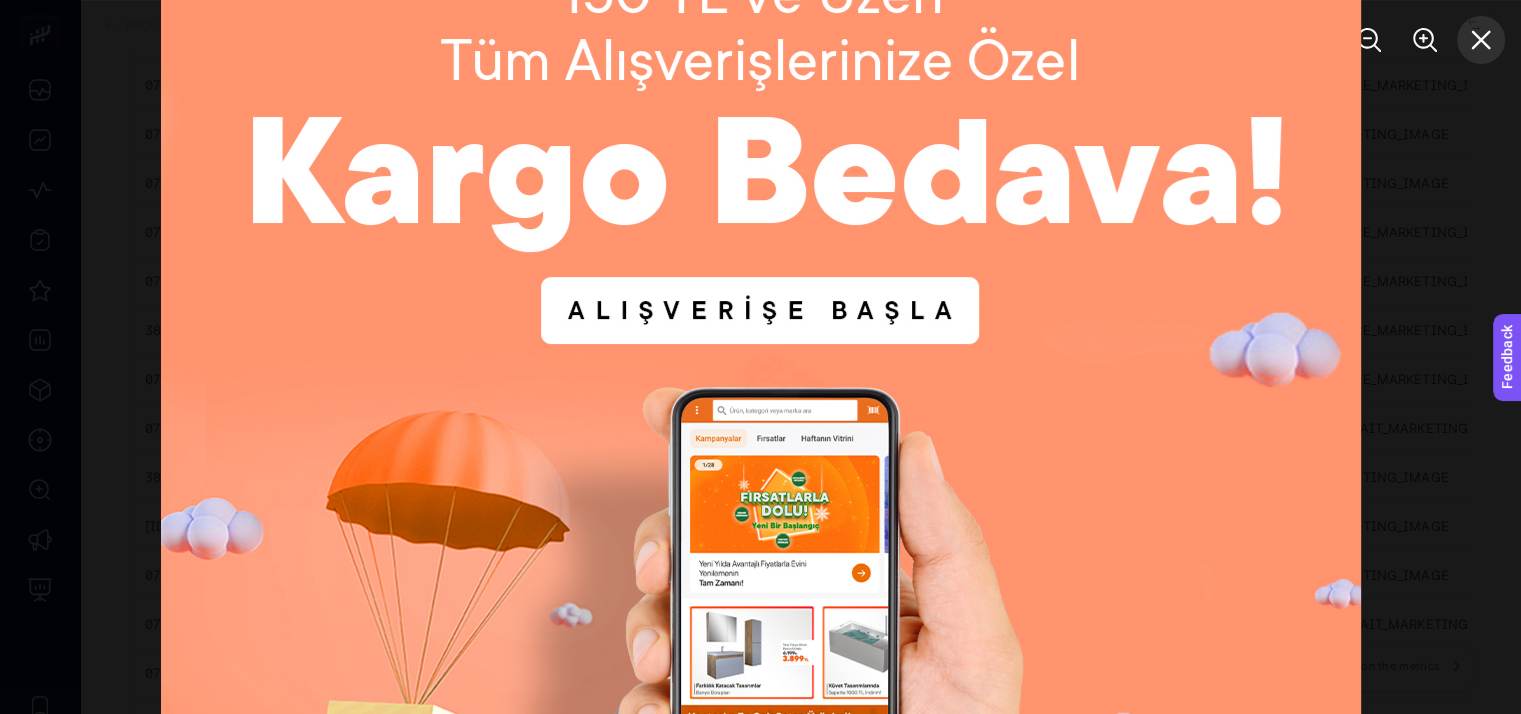 click 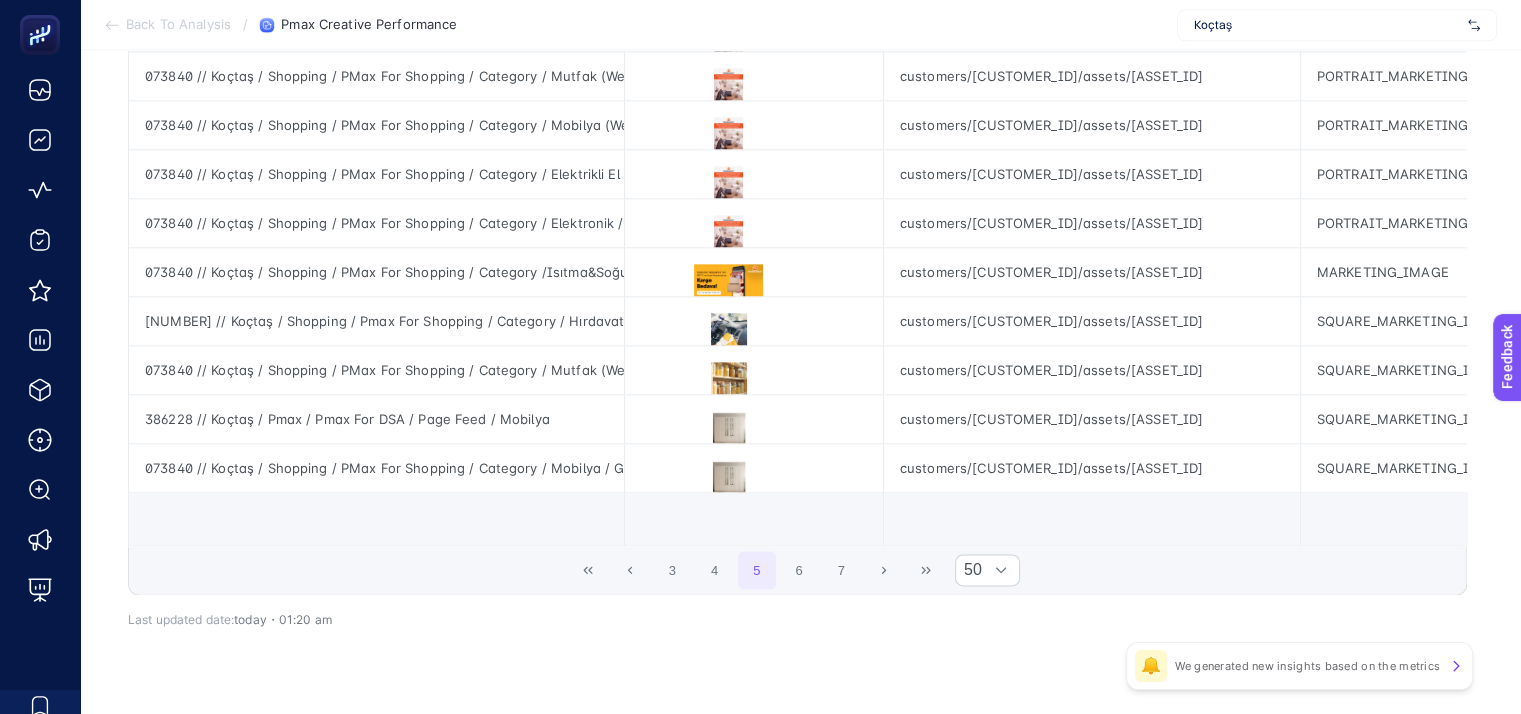 scroll, scrollTop: 2339, scrollLeft: 9, axis: both 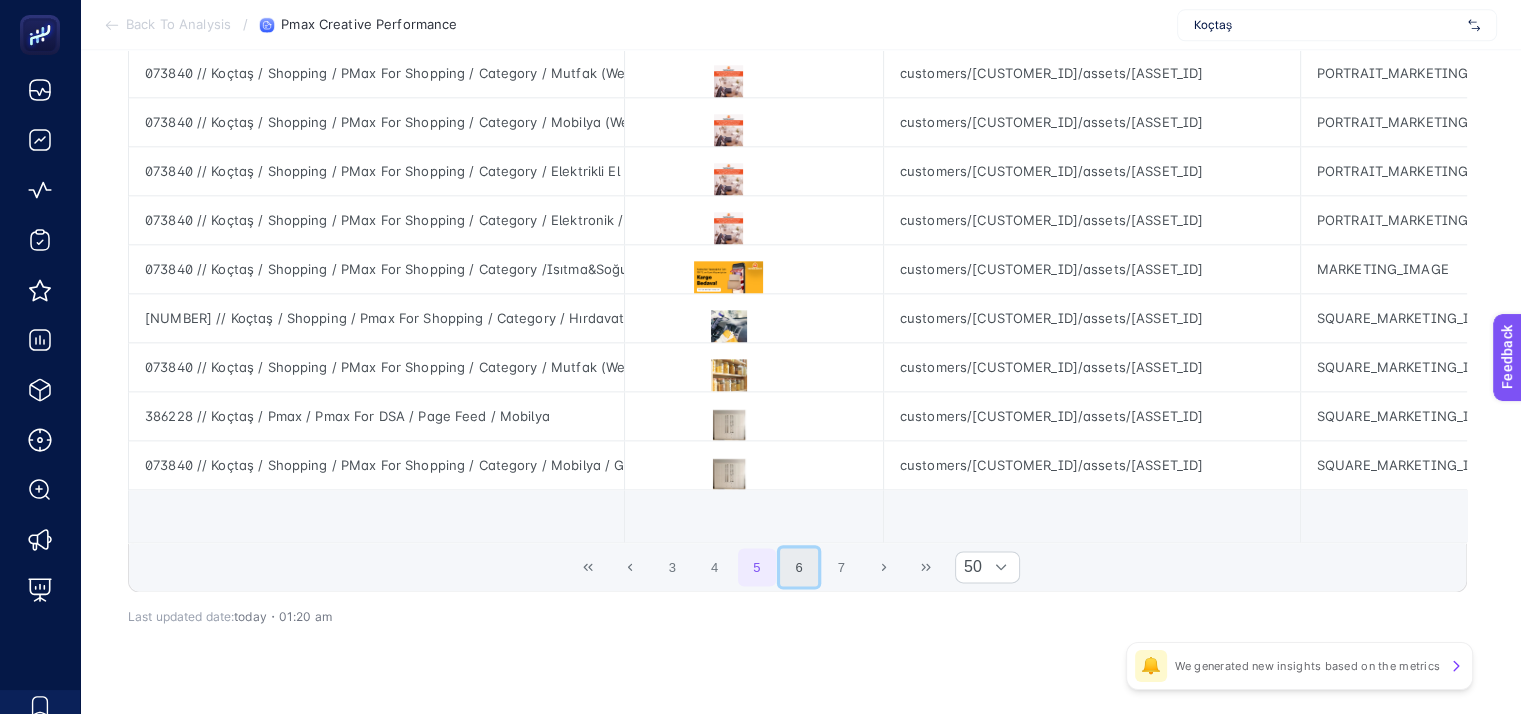 click on "6" 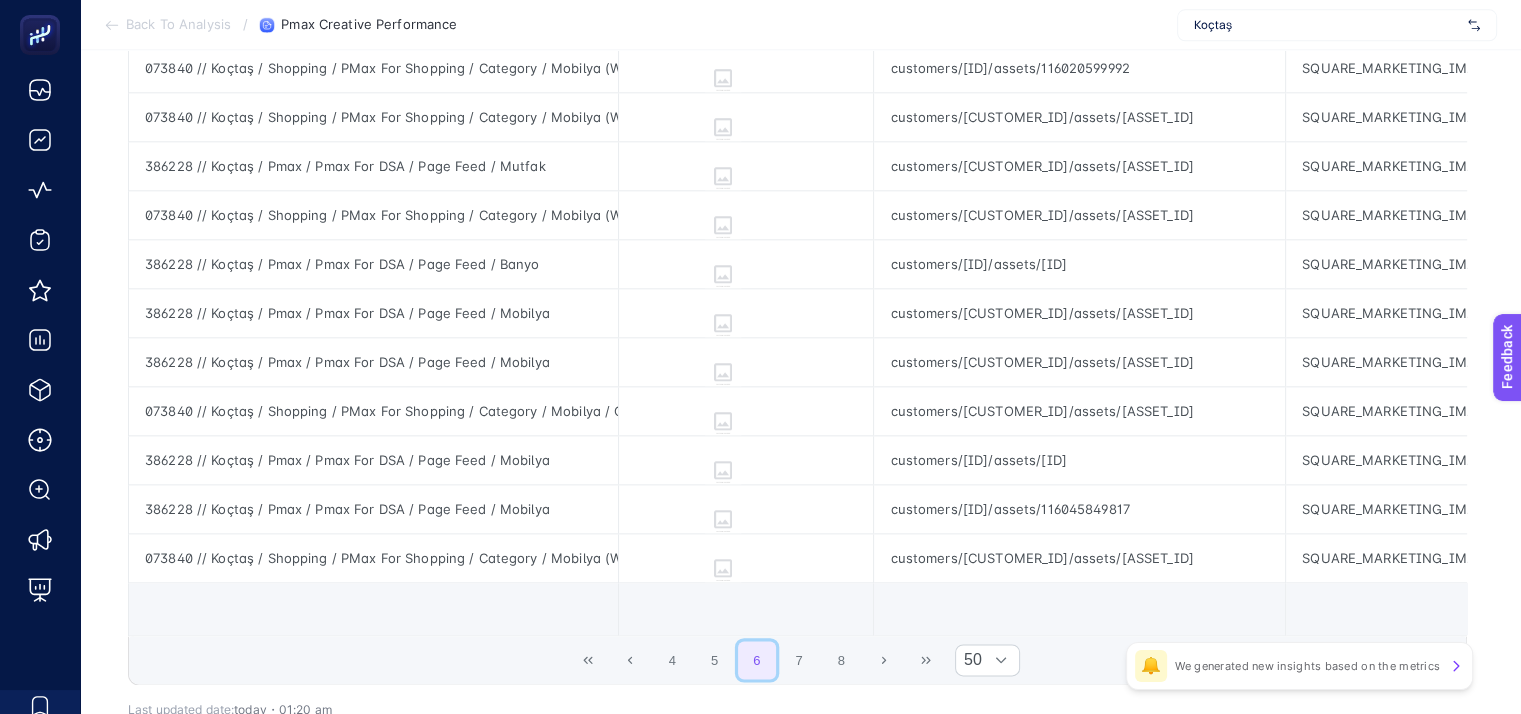 scroll, scrollTop: 2373, scrollLeft: 9, axis: both 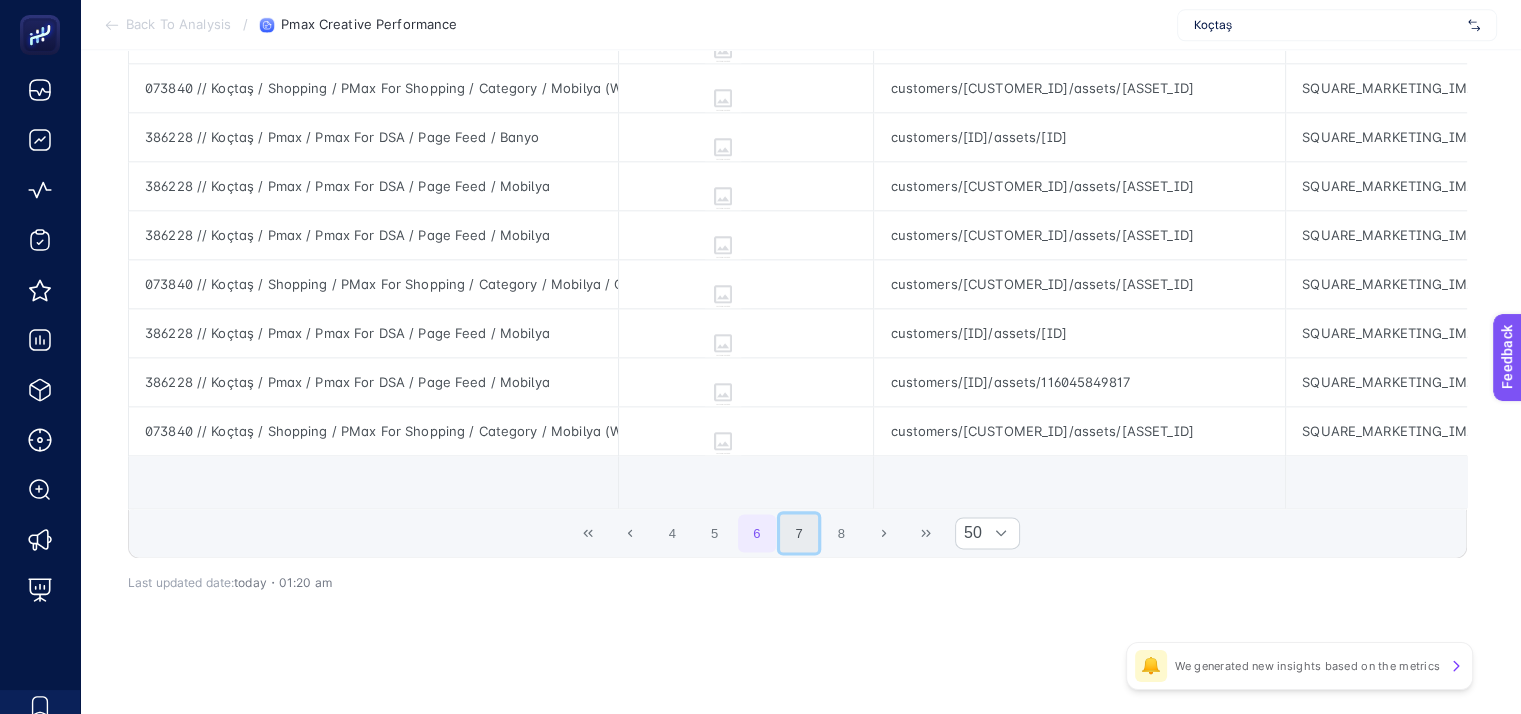 click on "7" 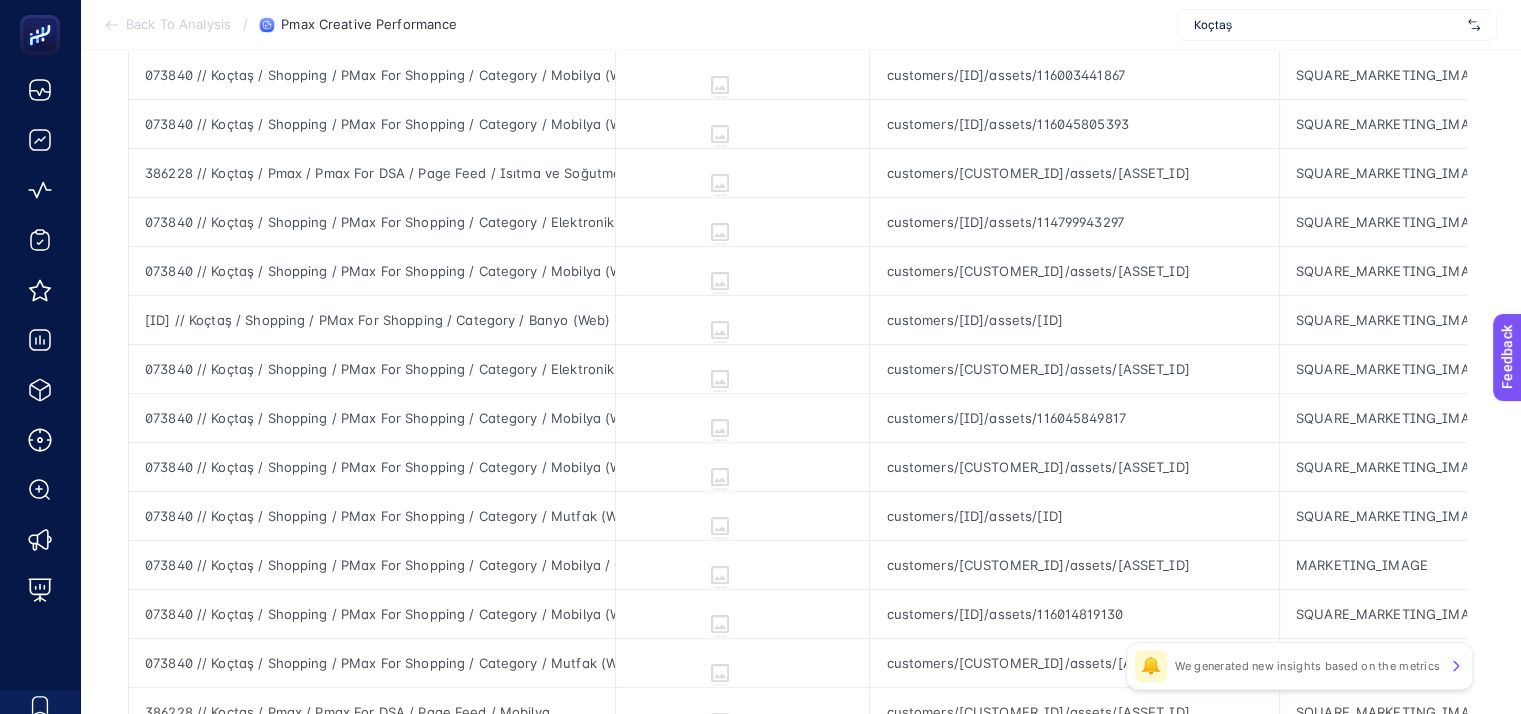 scroll, scrollTop: 273, scrollLeft: 9, axis: both 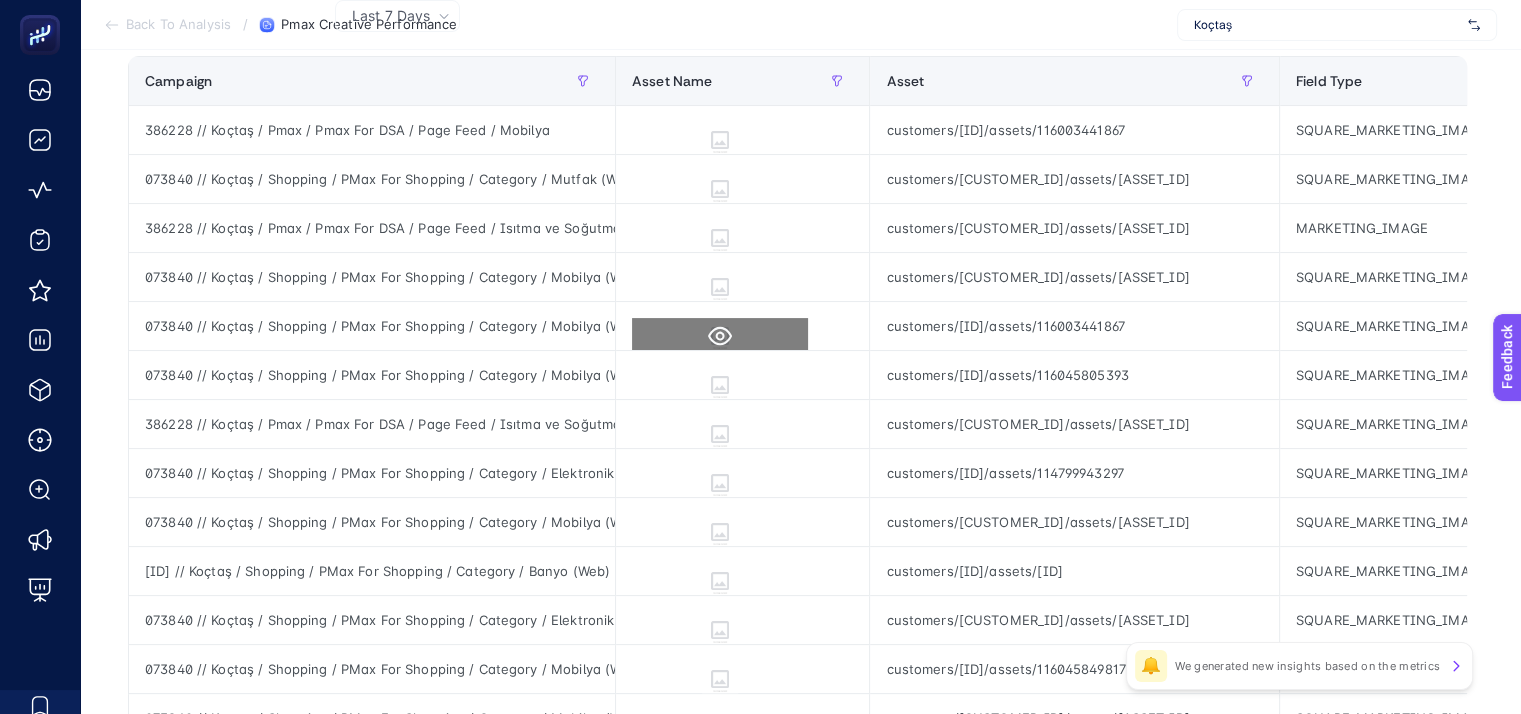 click 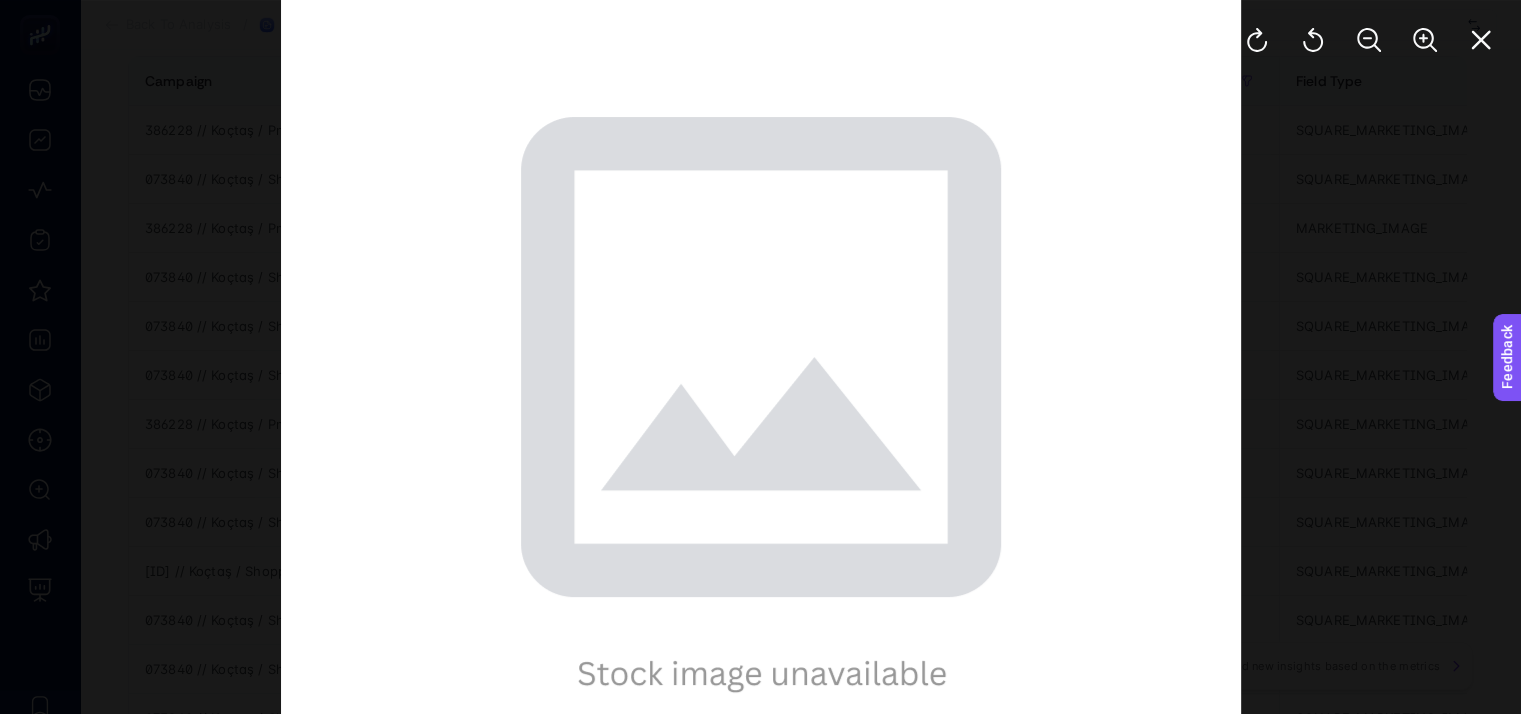 click 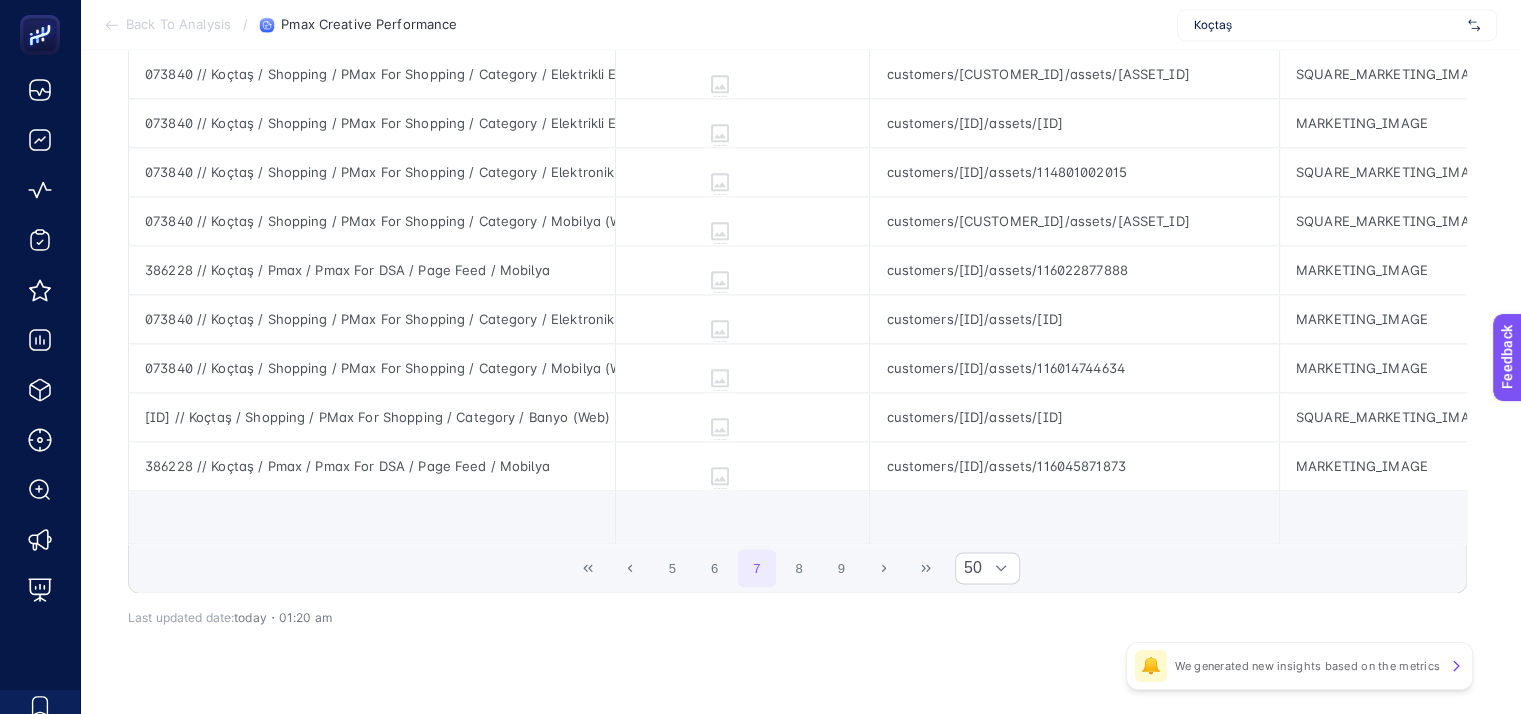 scroll, scrollTop: 2373, scrollLeft: 9, axis: both 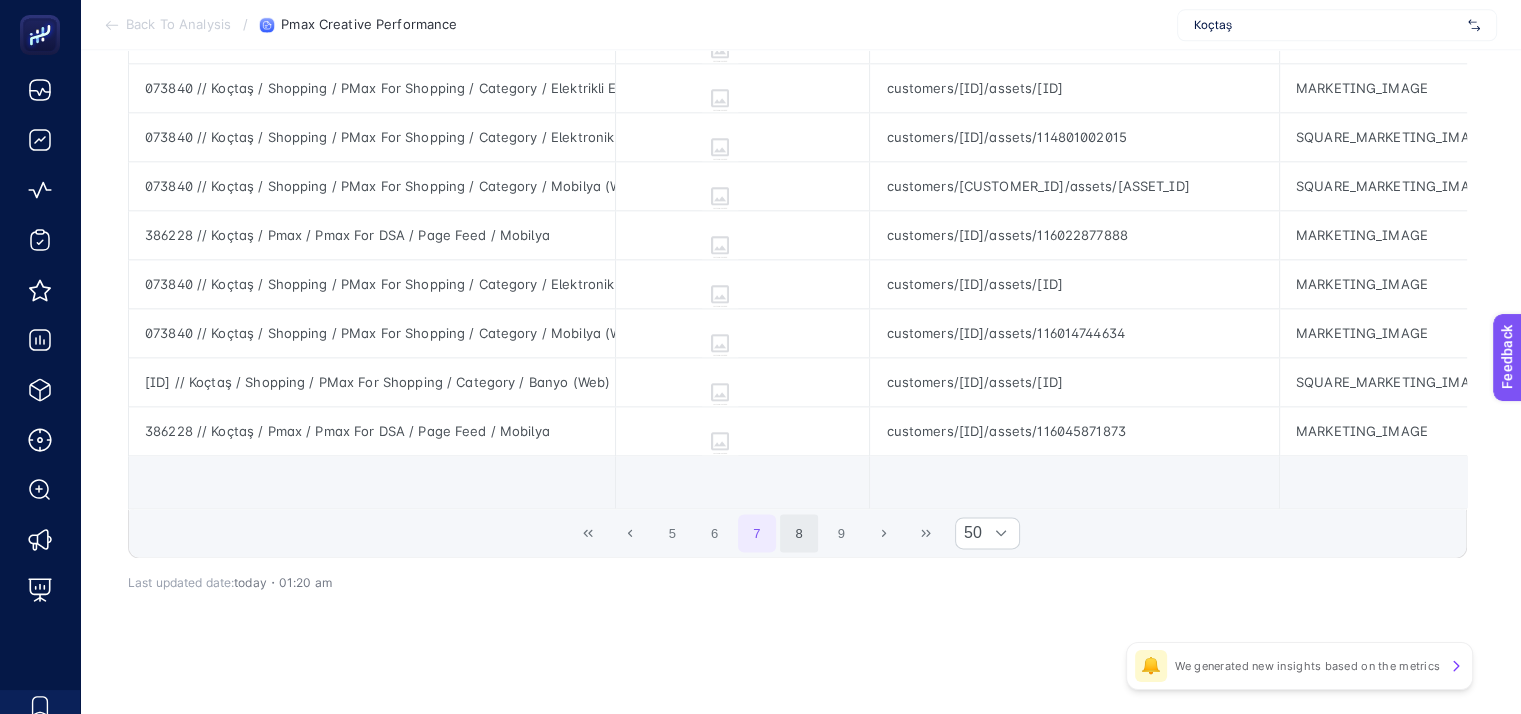 click on "[NUMBER] [NUMBER] [NUMBER] [NUMBER] [NUMBER]" 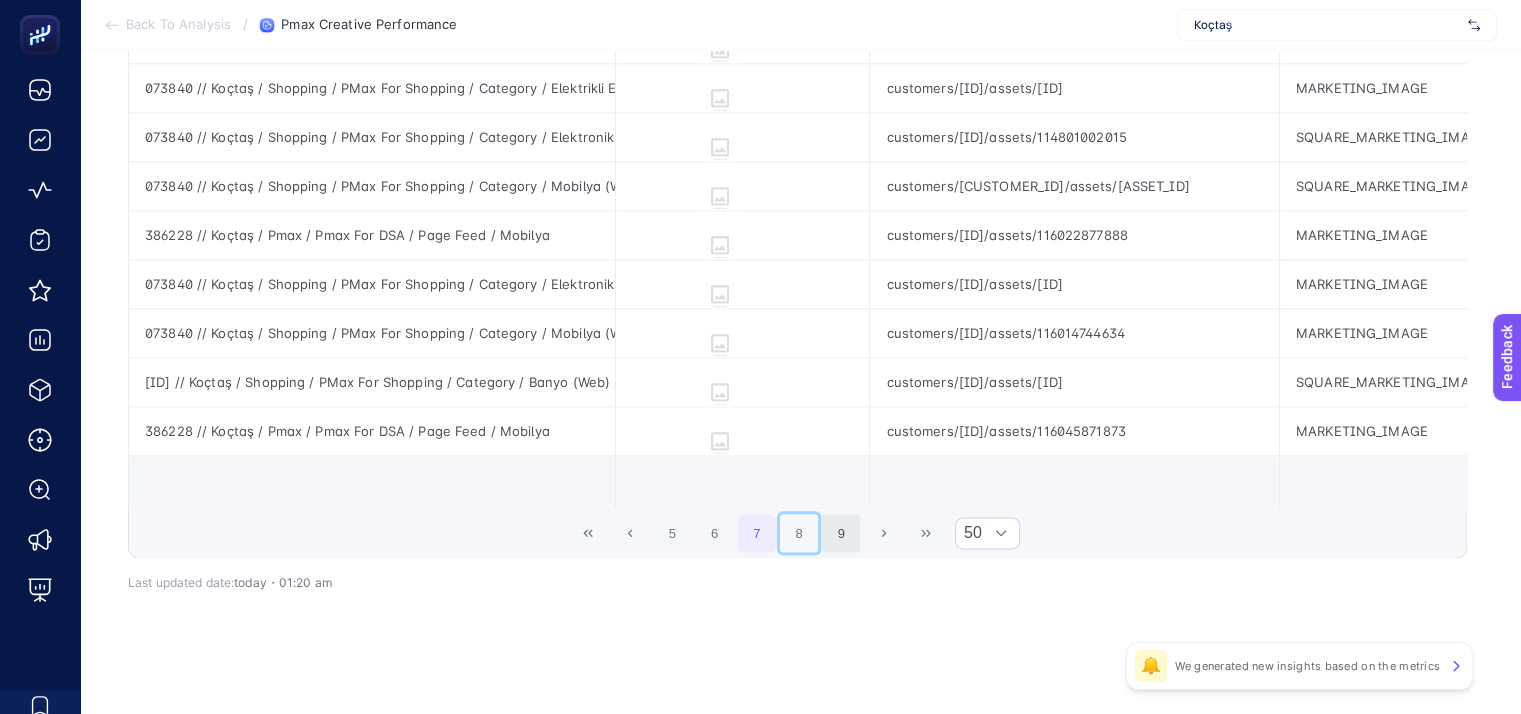 click on "8" 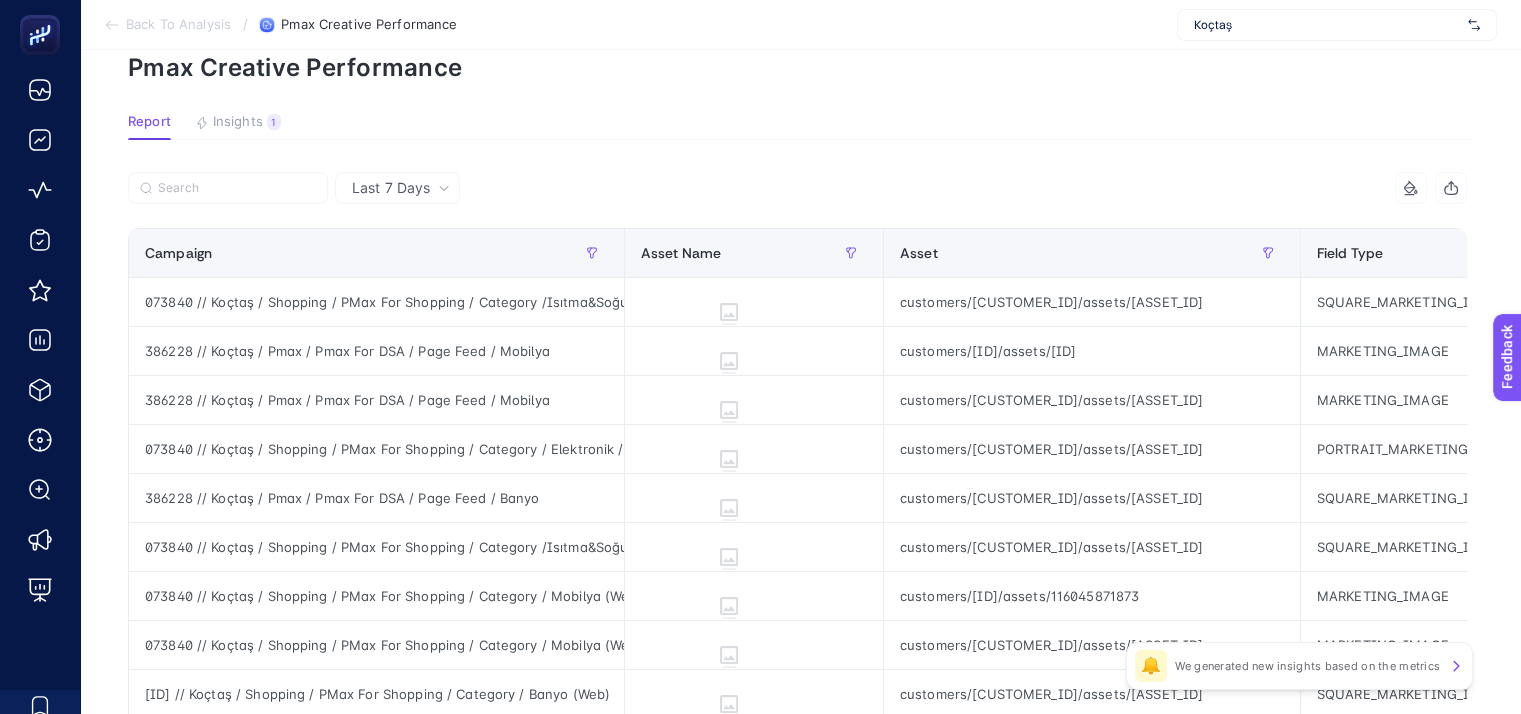 scroll, scrollTop: 0, scrollLeft: 9, axis: horizontal 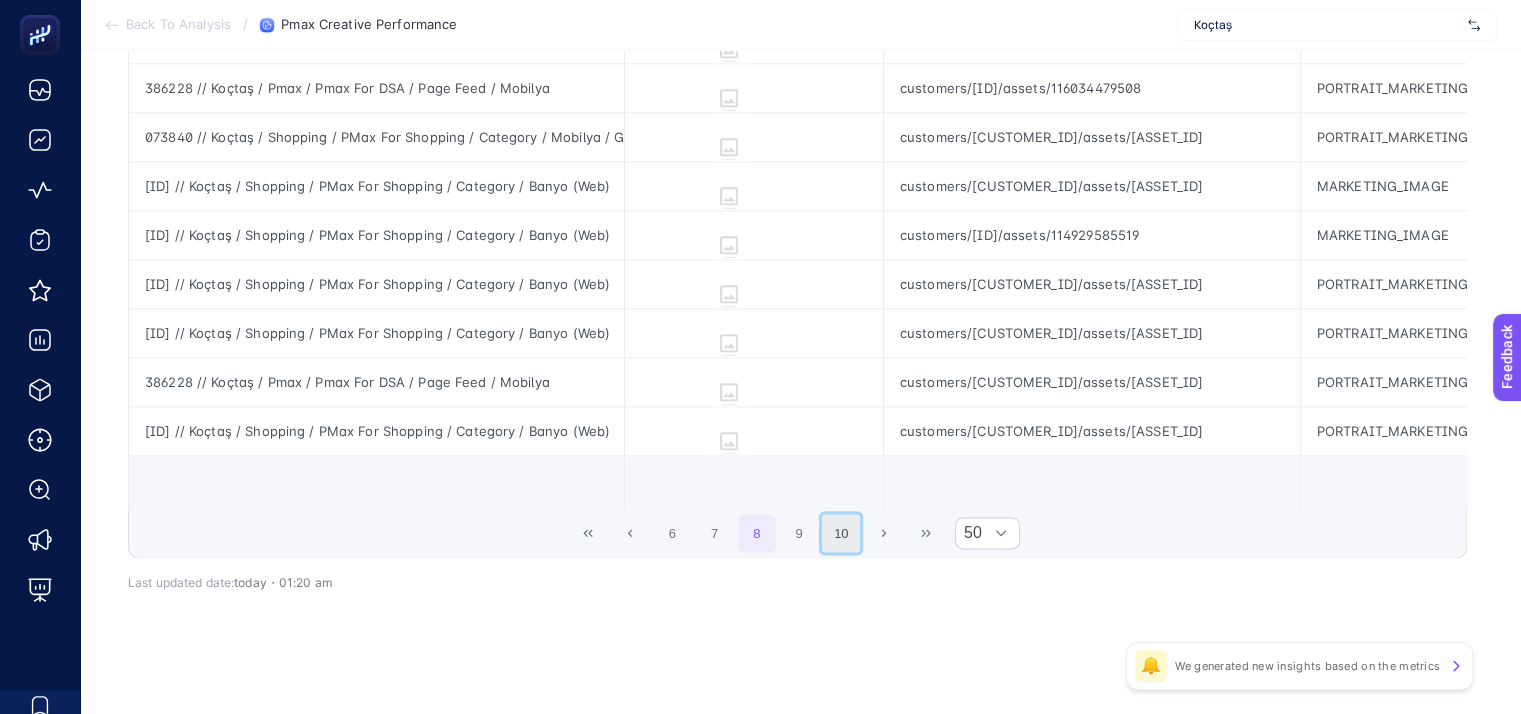 click on "10" 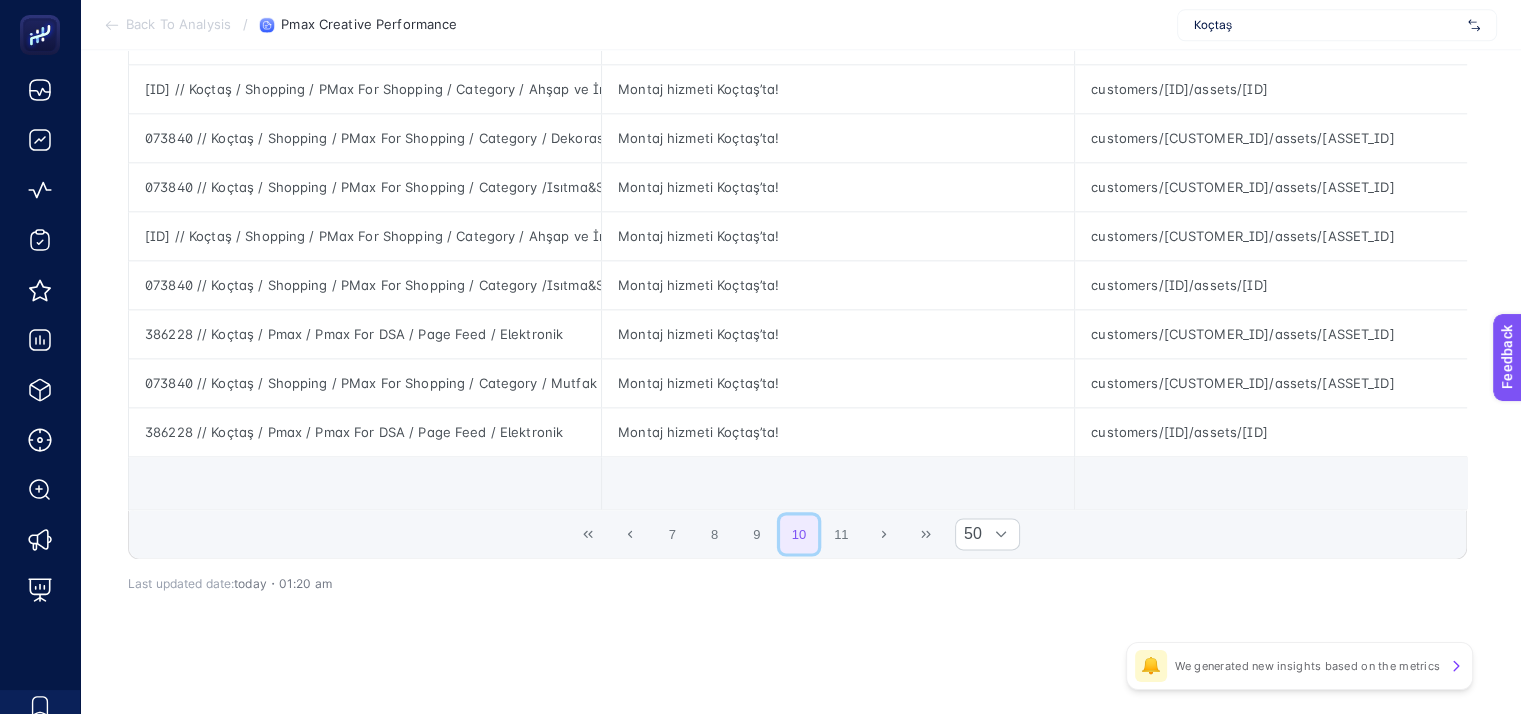 scroll, scrollTop: 2373, scrollLeft: 9, axis: both 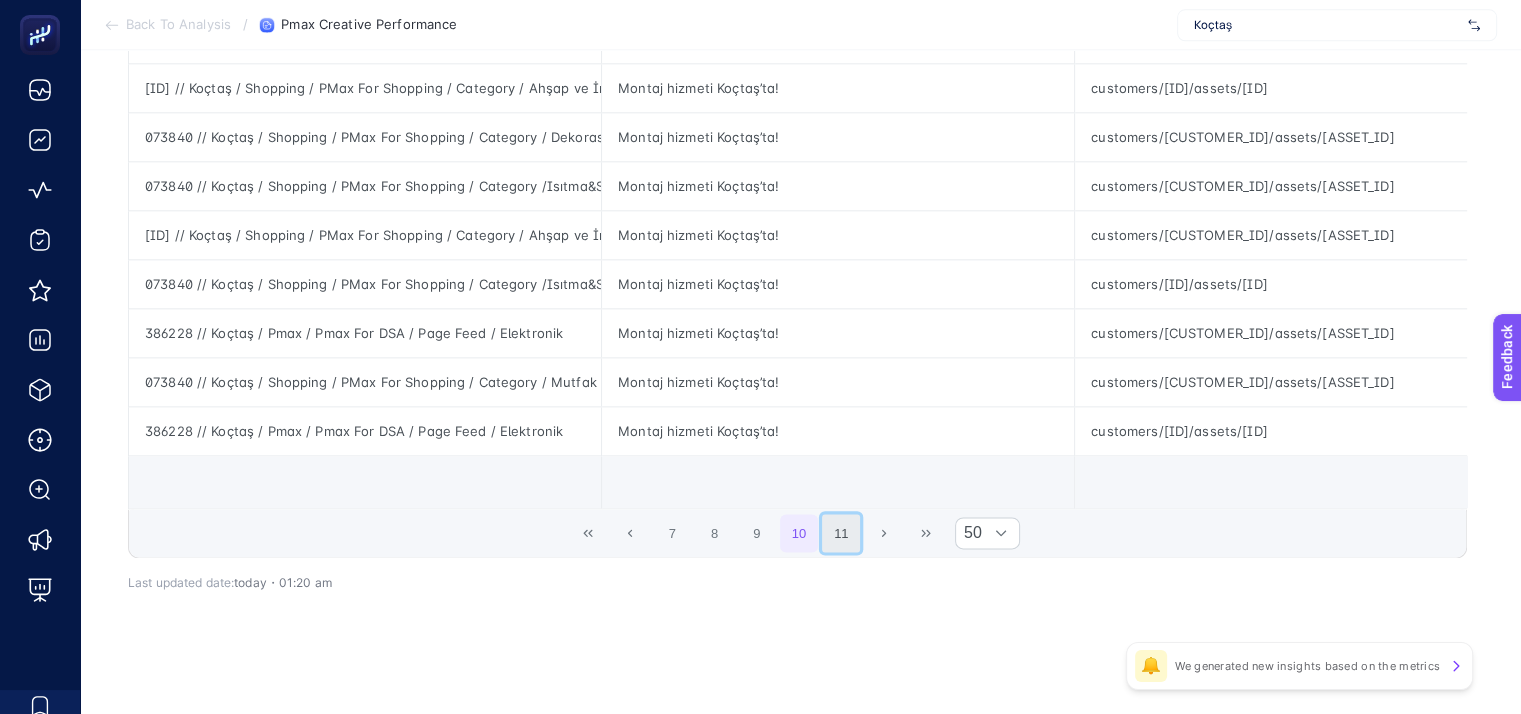 click on "11" 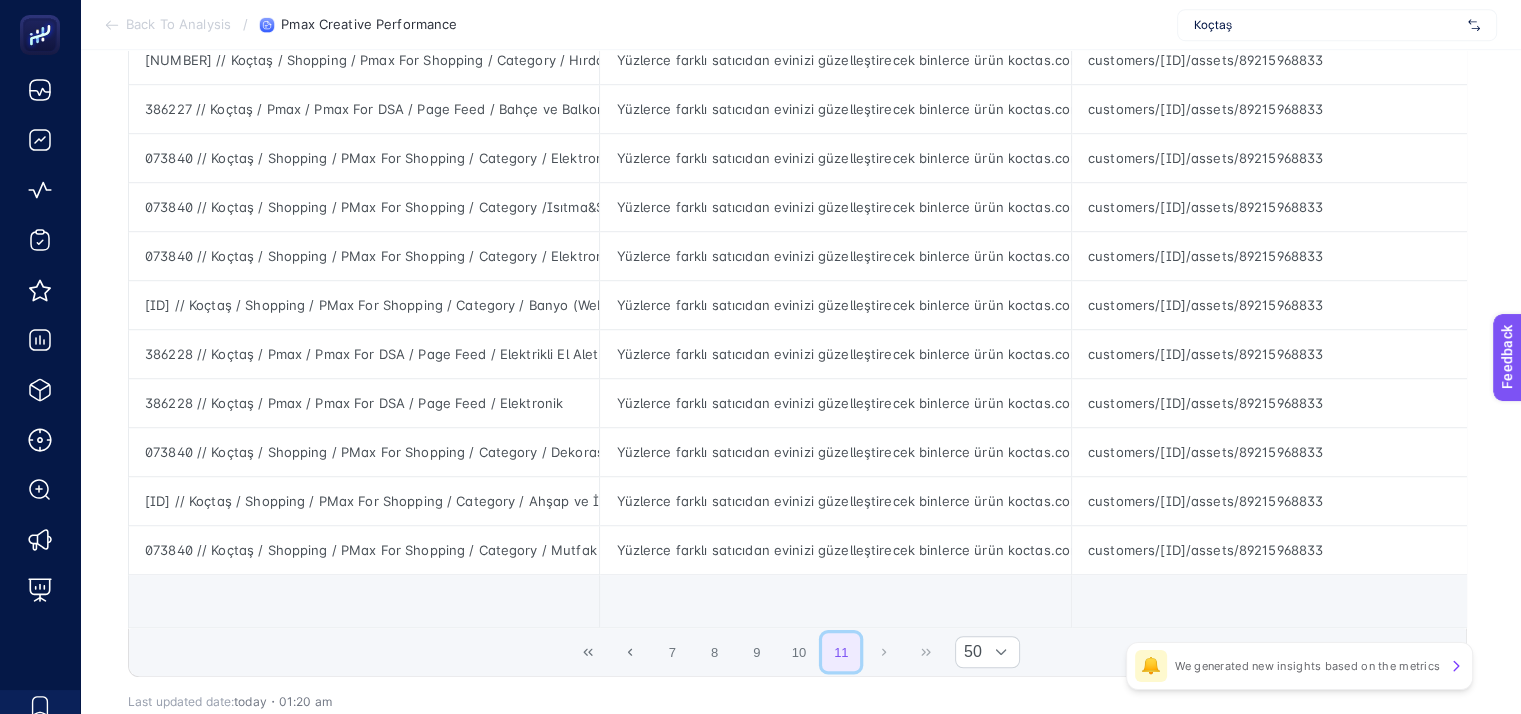 scroll, scrollTop: 1446, scrollLeft: 9, axis: both 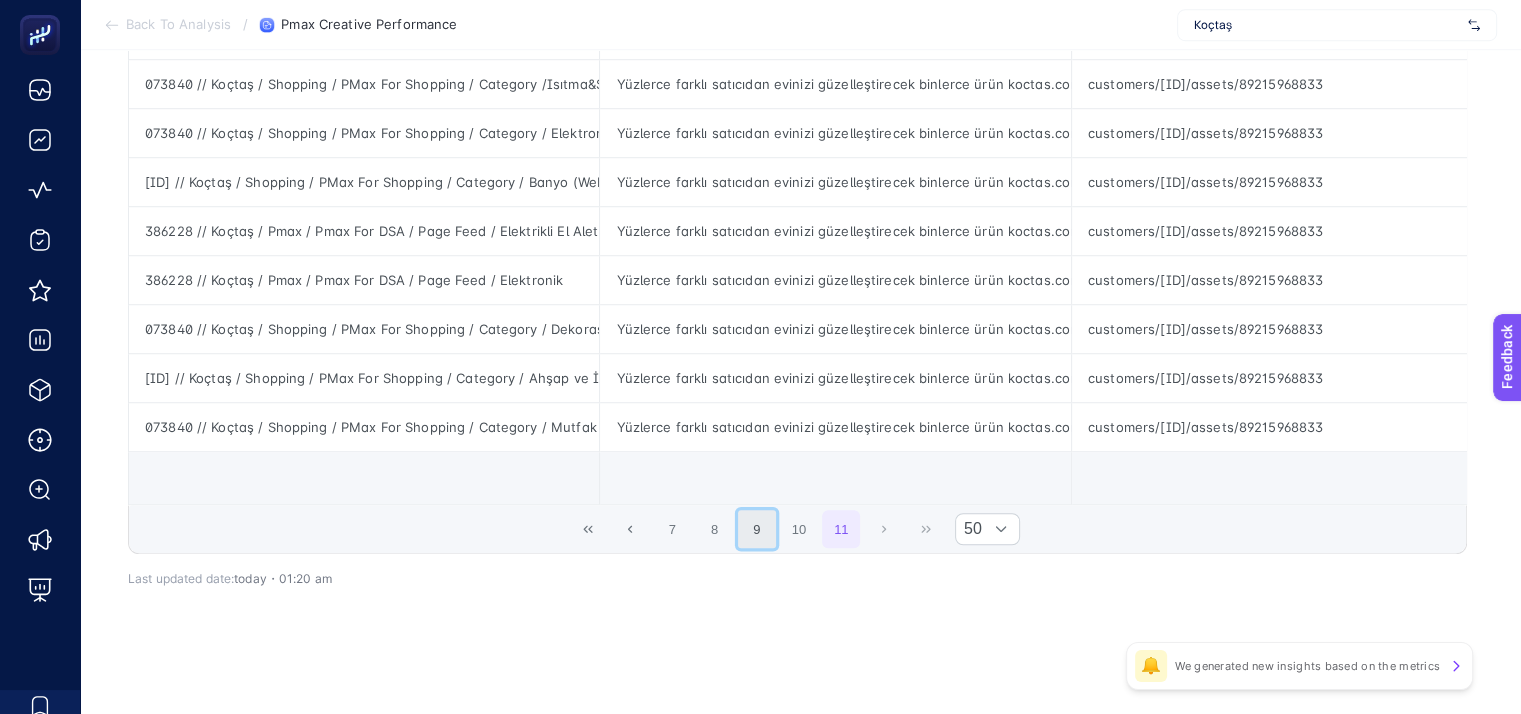 click on "9" 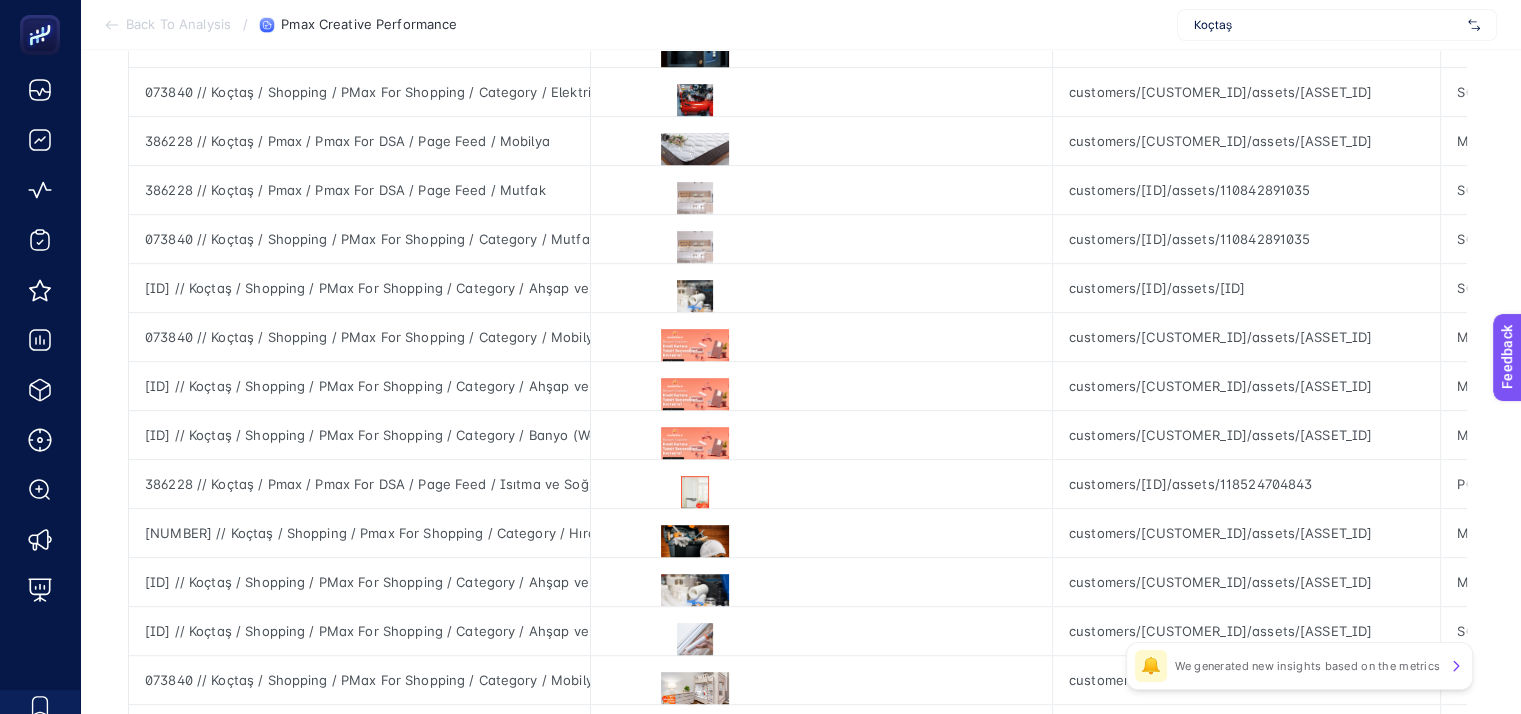 scroll, scrollTop: 946, scrollLeft: 9, axis: both 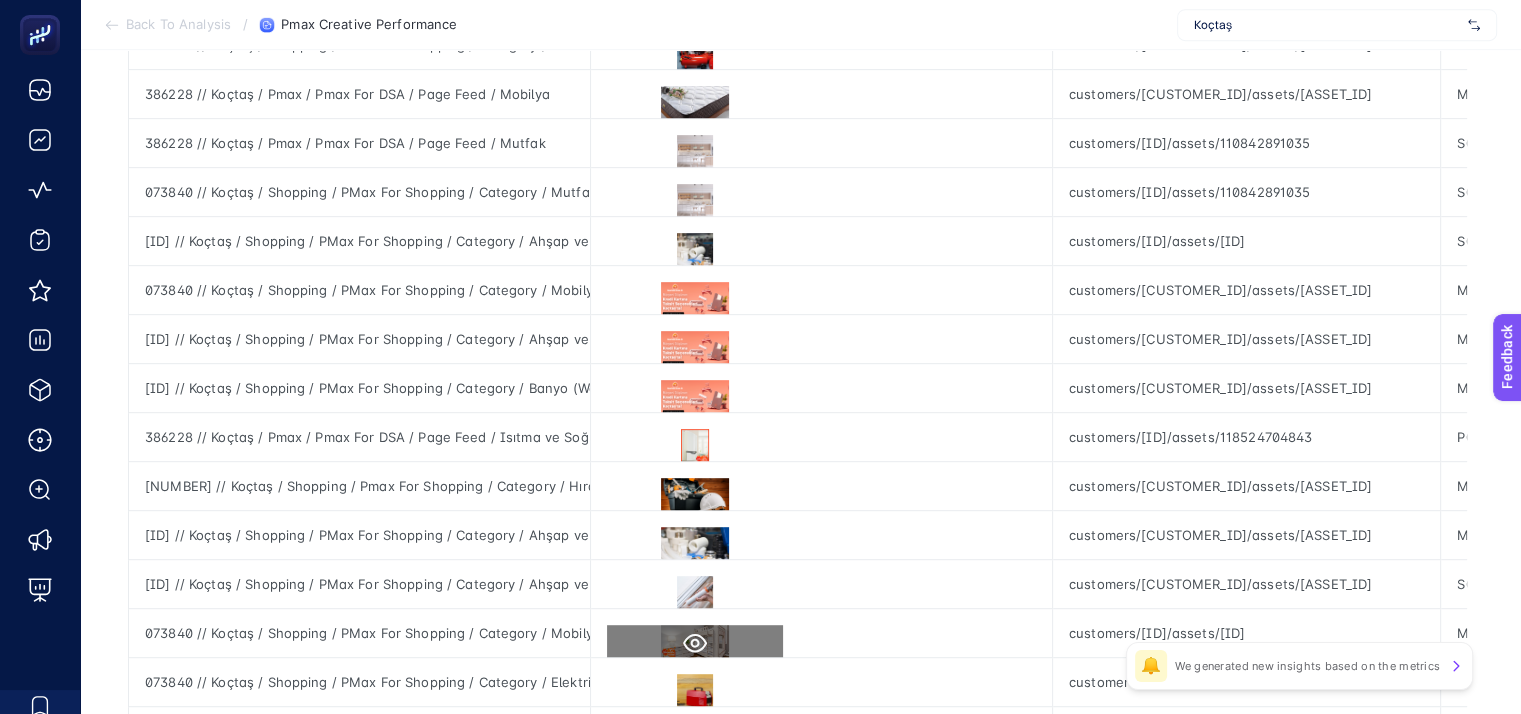 click 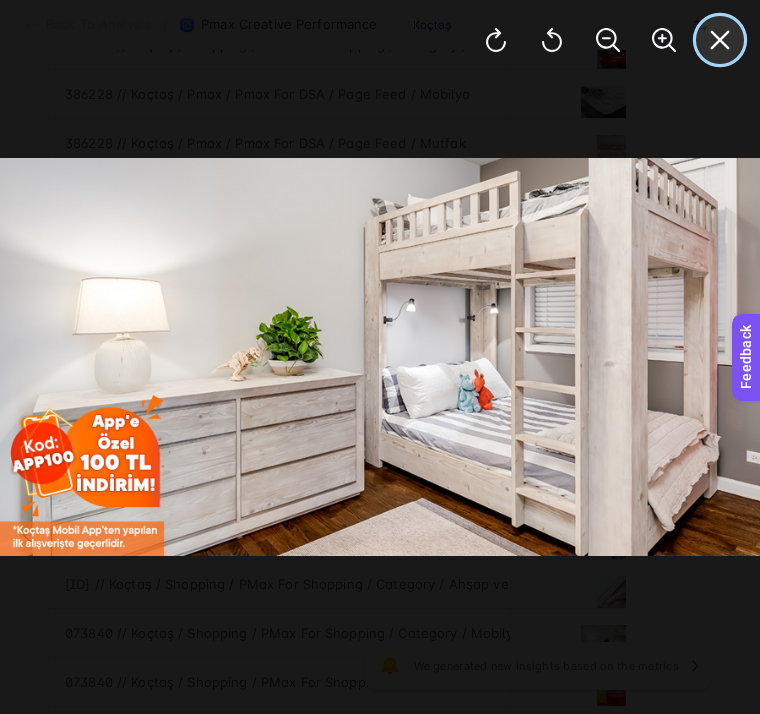 click at bounding box center [720, 40] 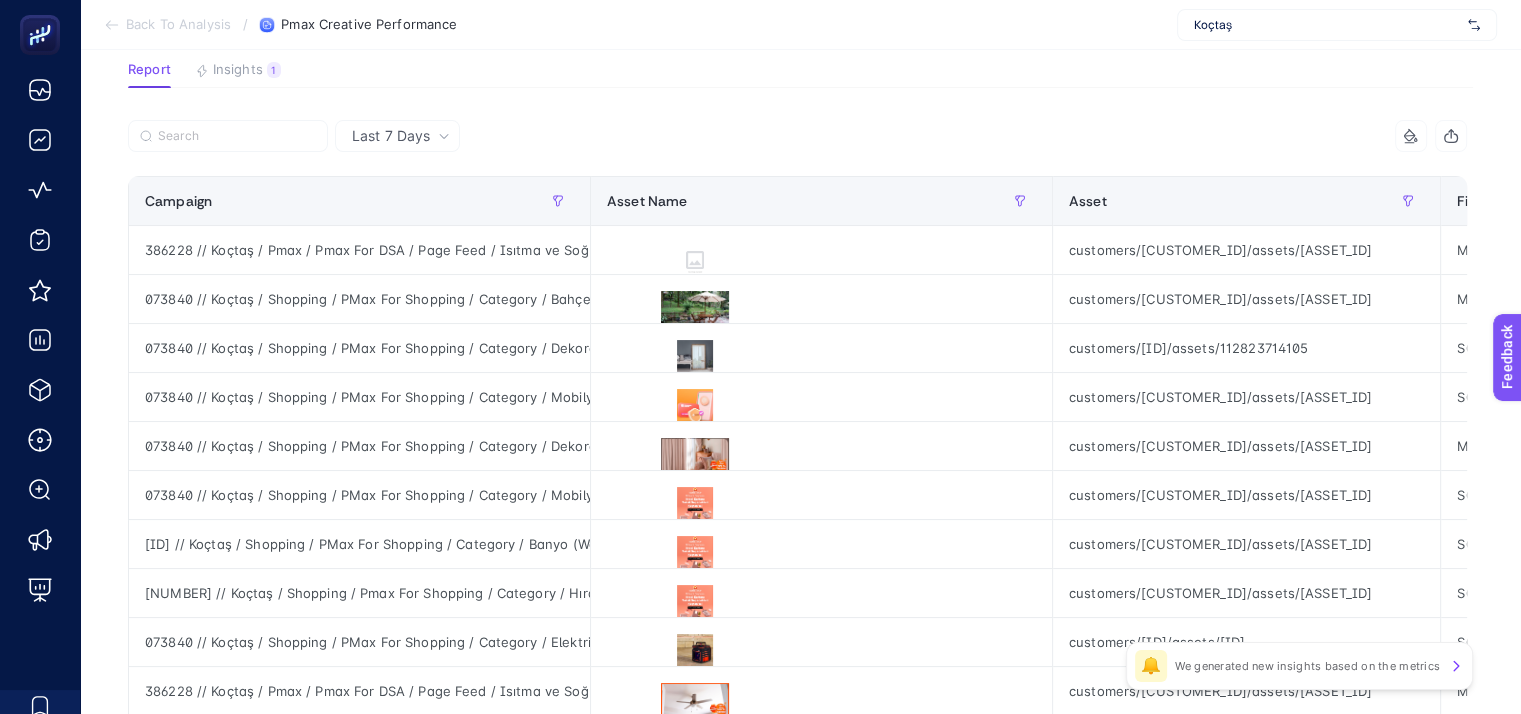 scroll, scrollTop: 146, scrollLeft: 9, axis: both 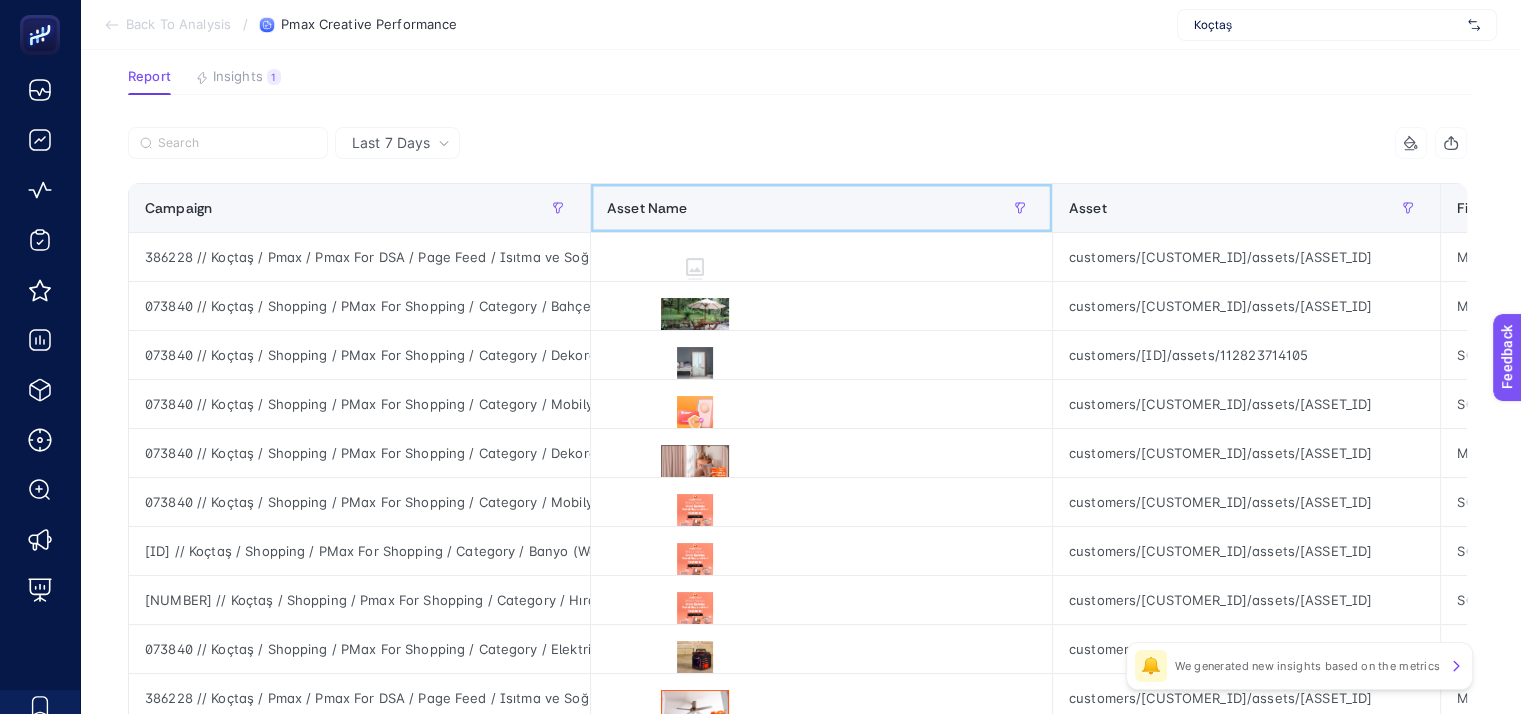 click on "Asset Name" 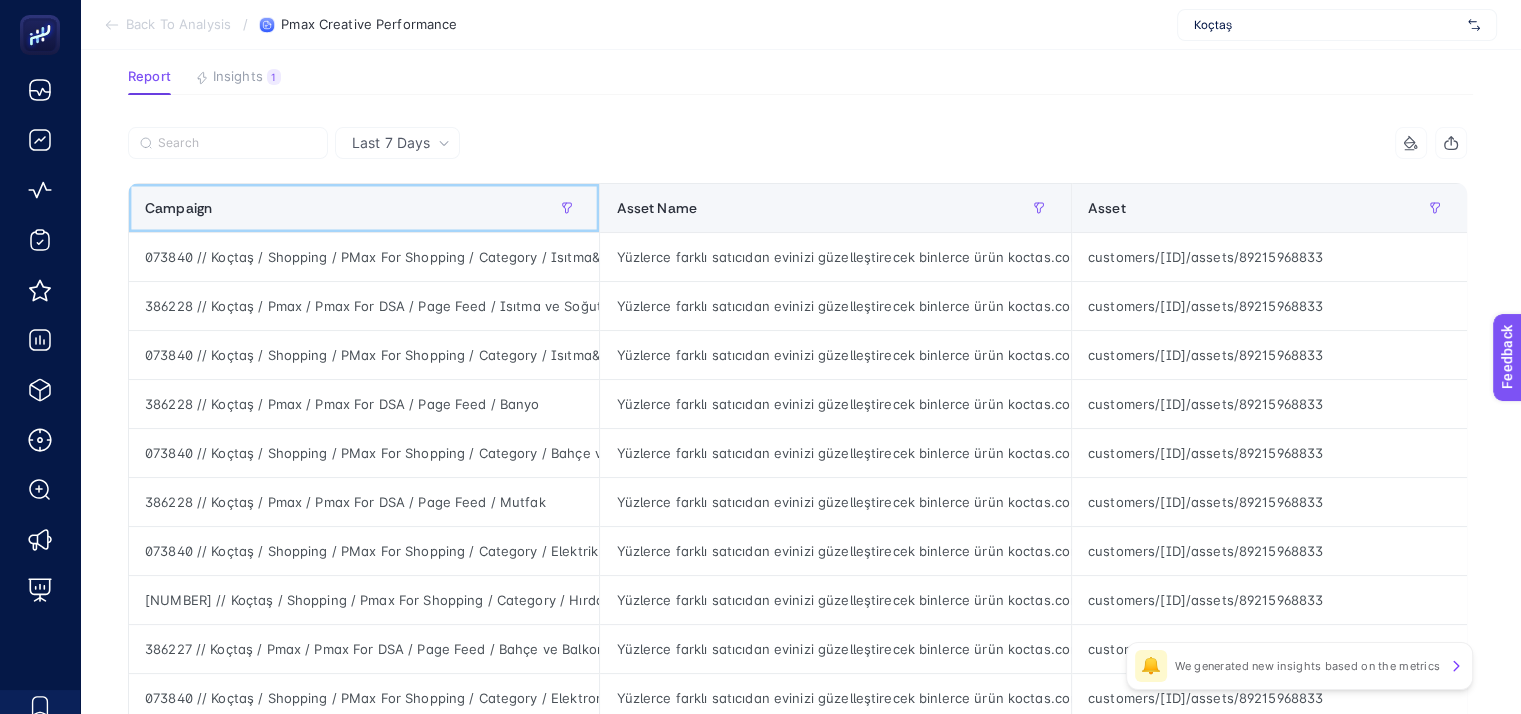 click on "Campaign" at bounding box center (364, 208) 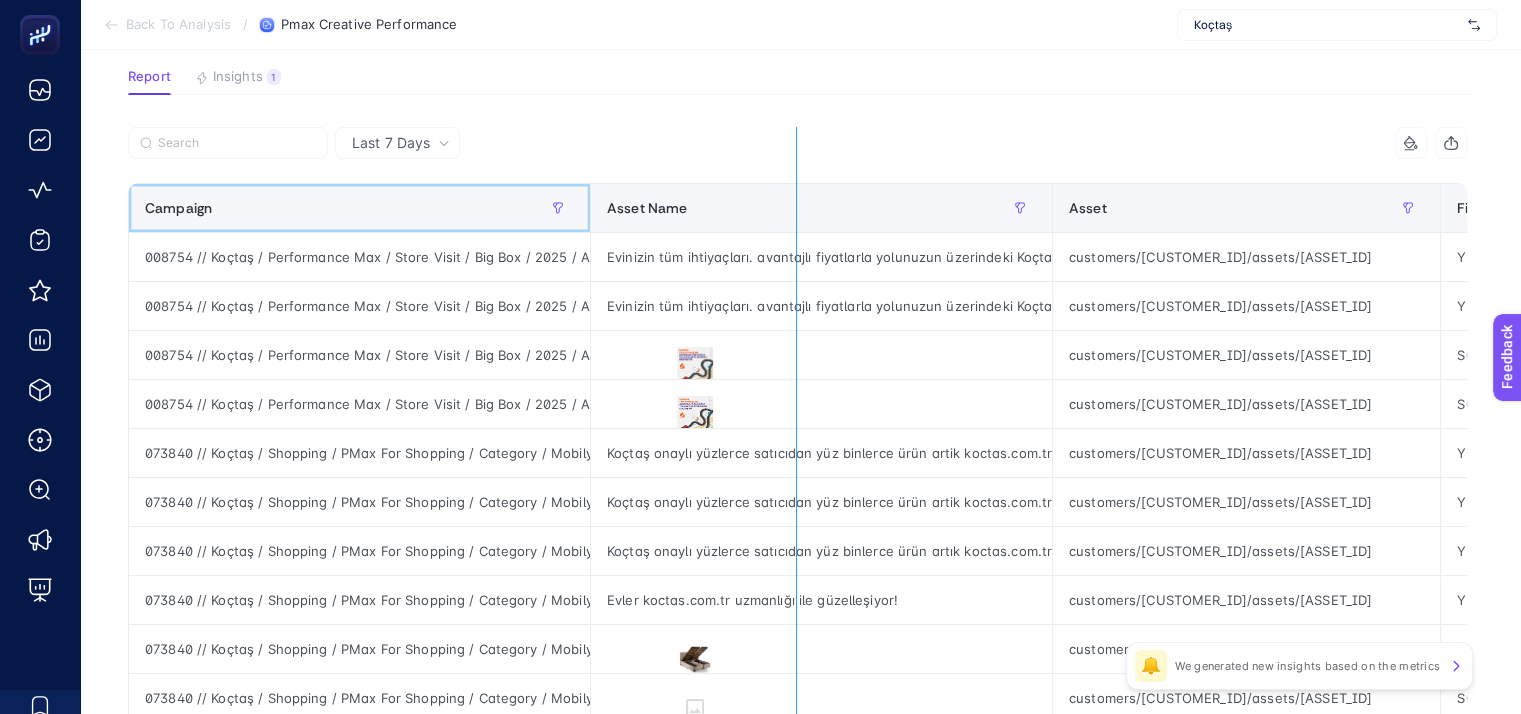 drag, startPoint x: 585, startPoint y: 206, endPoint x: 787, endPoint y: 209, distance: 202.02228 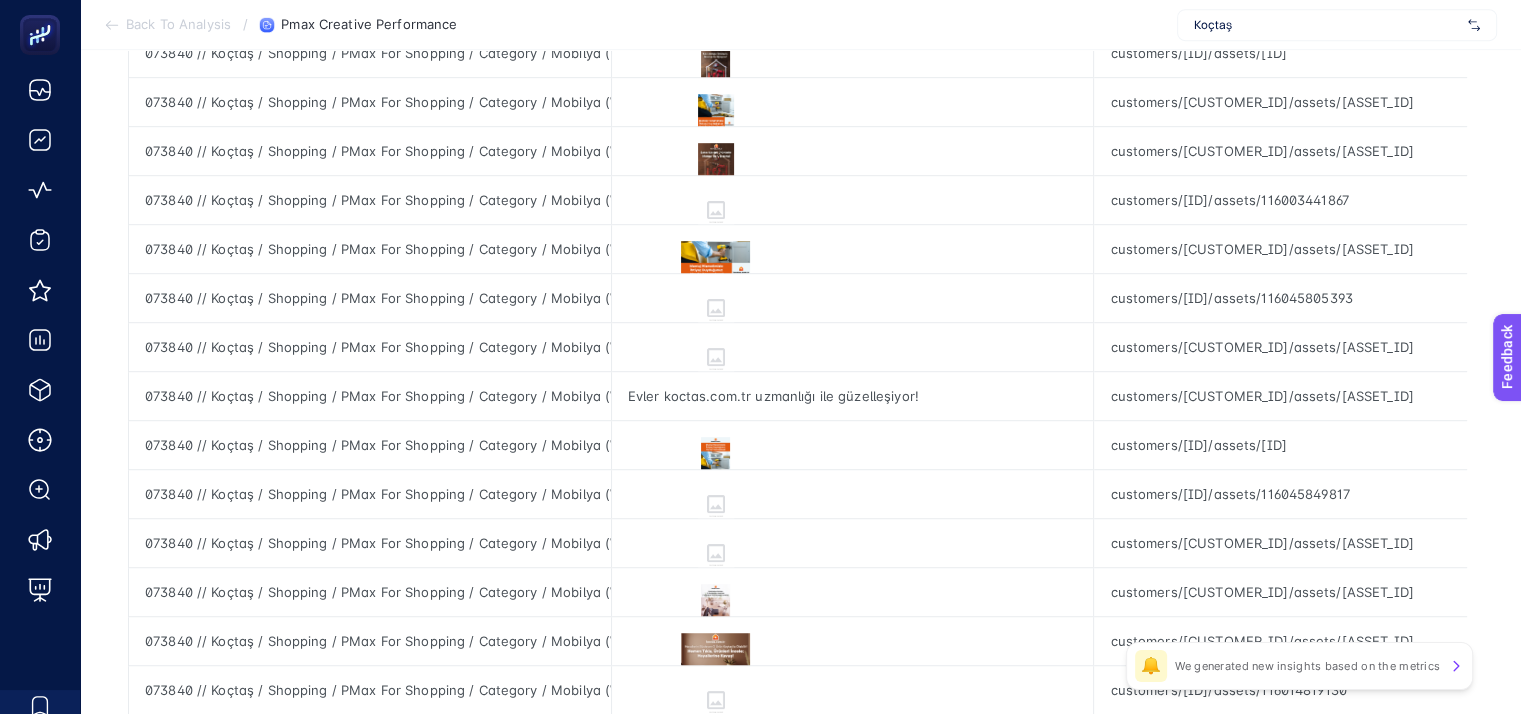 scroll, scrollTop: 1246, scrollLeft: 9, axis: both 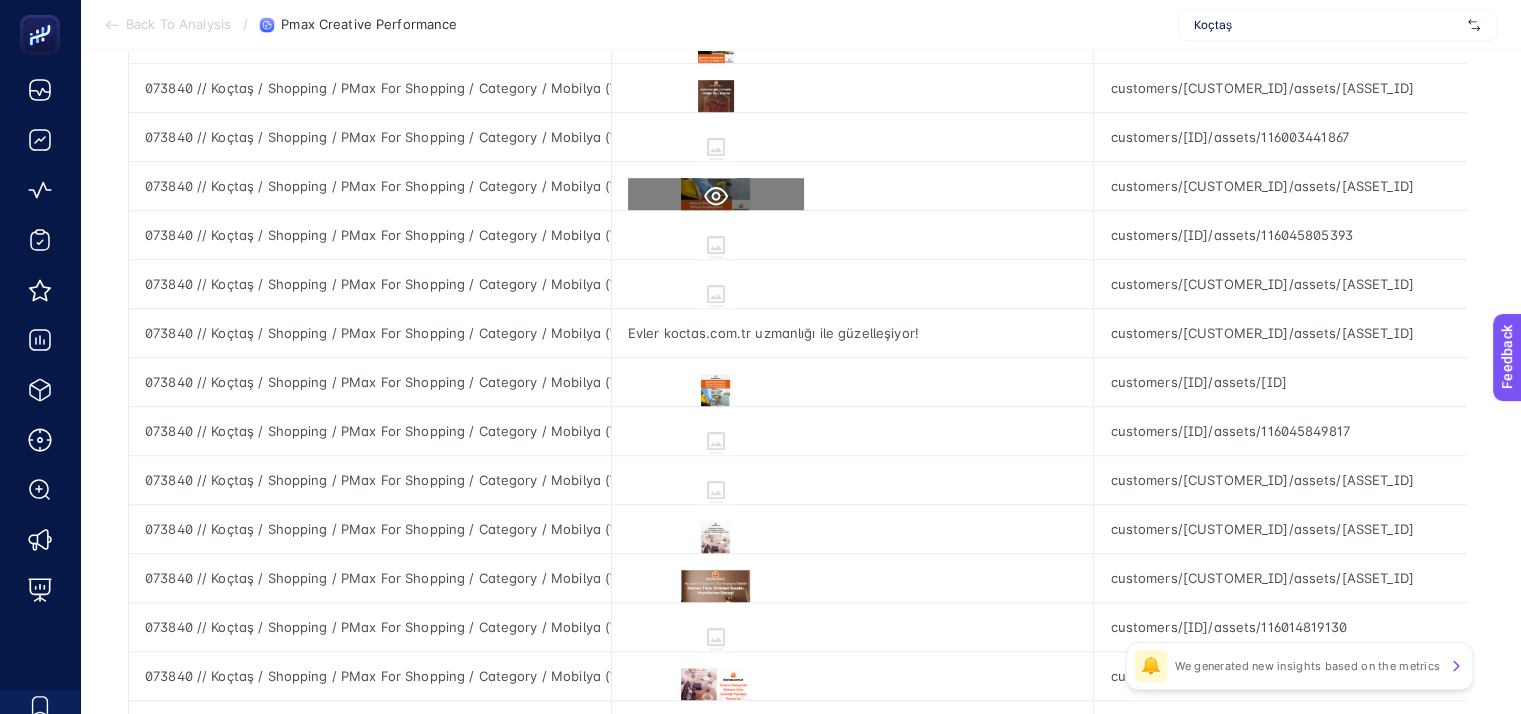 click 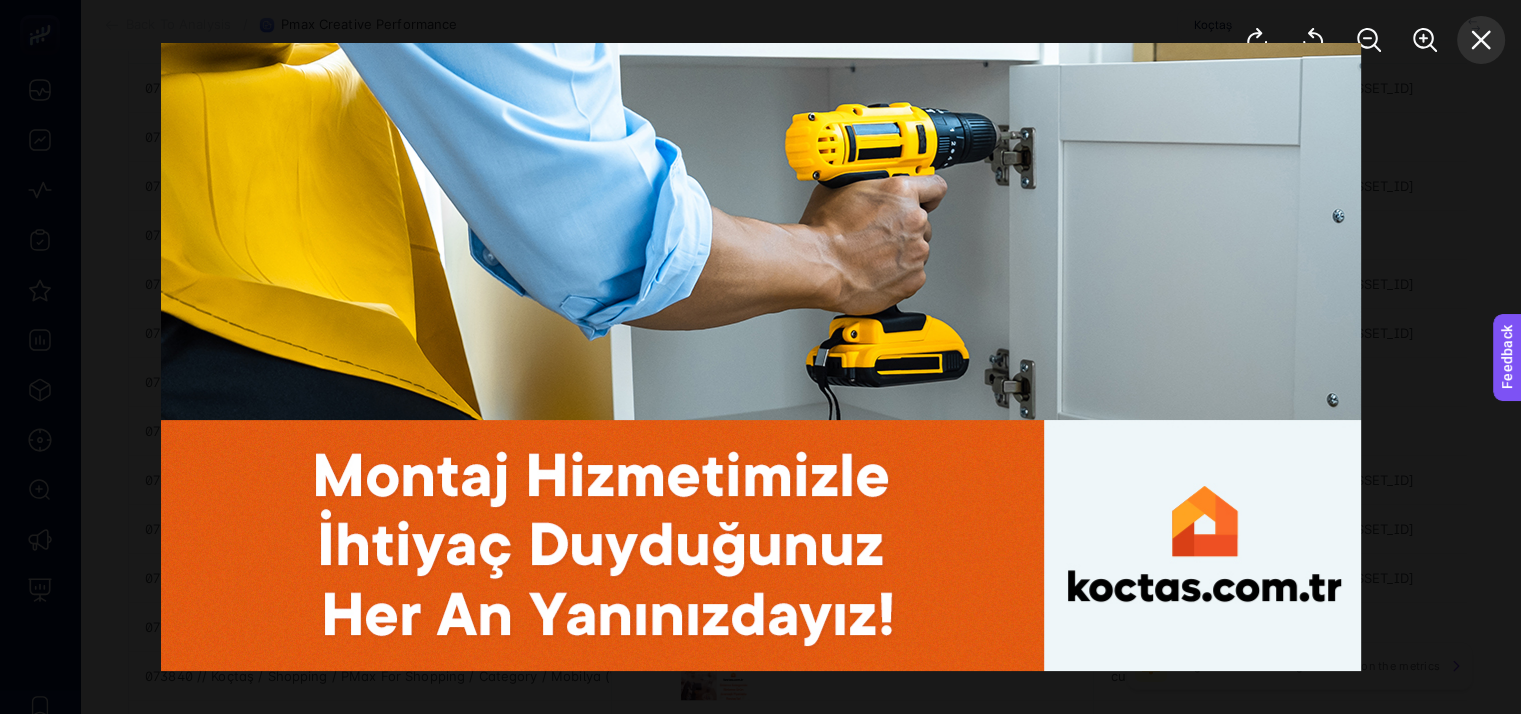 click 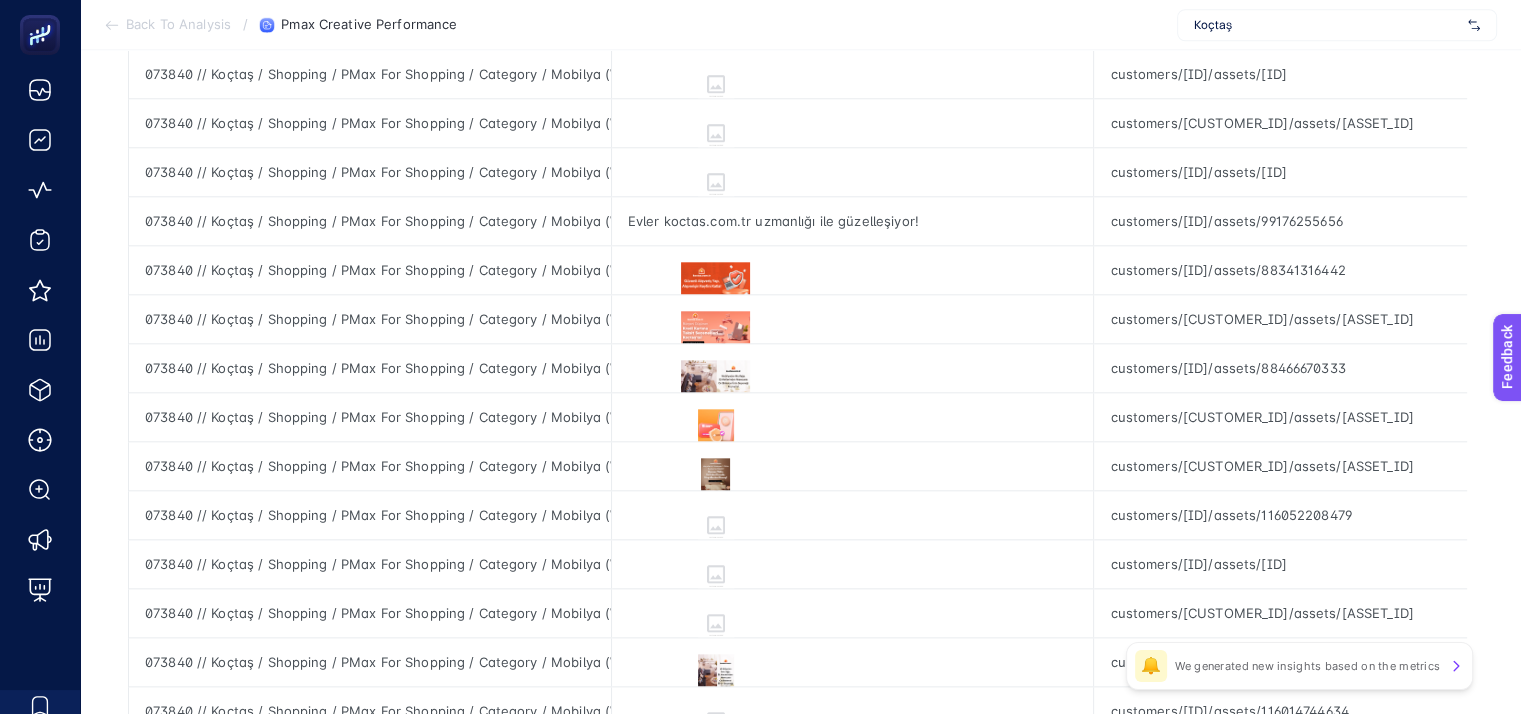 scroll, scrollTop: 2146, scrollLeft: 9, axis: both 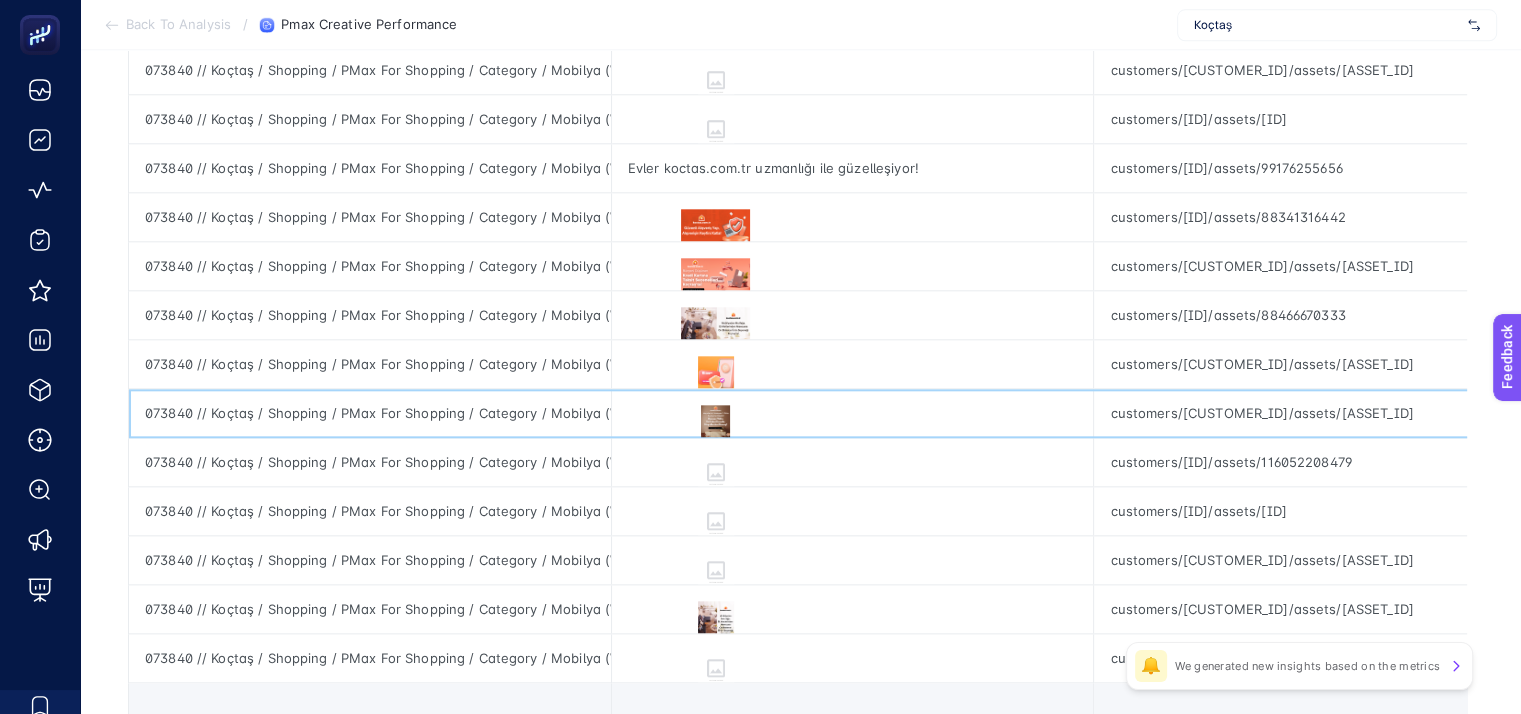click 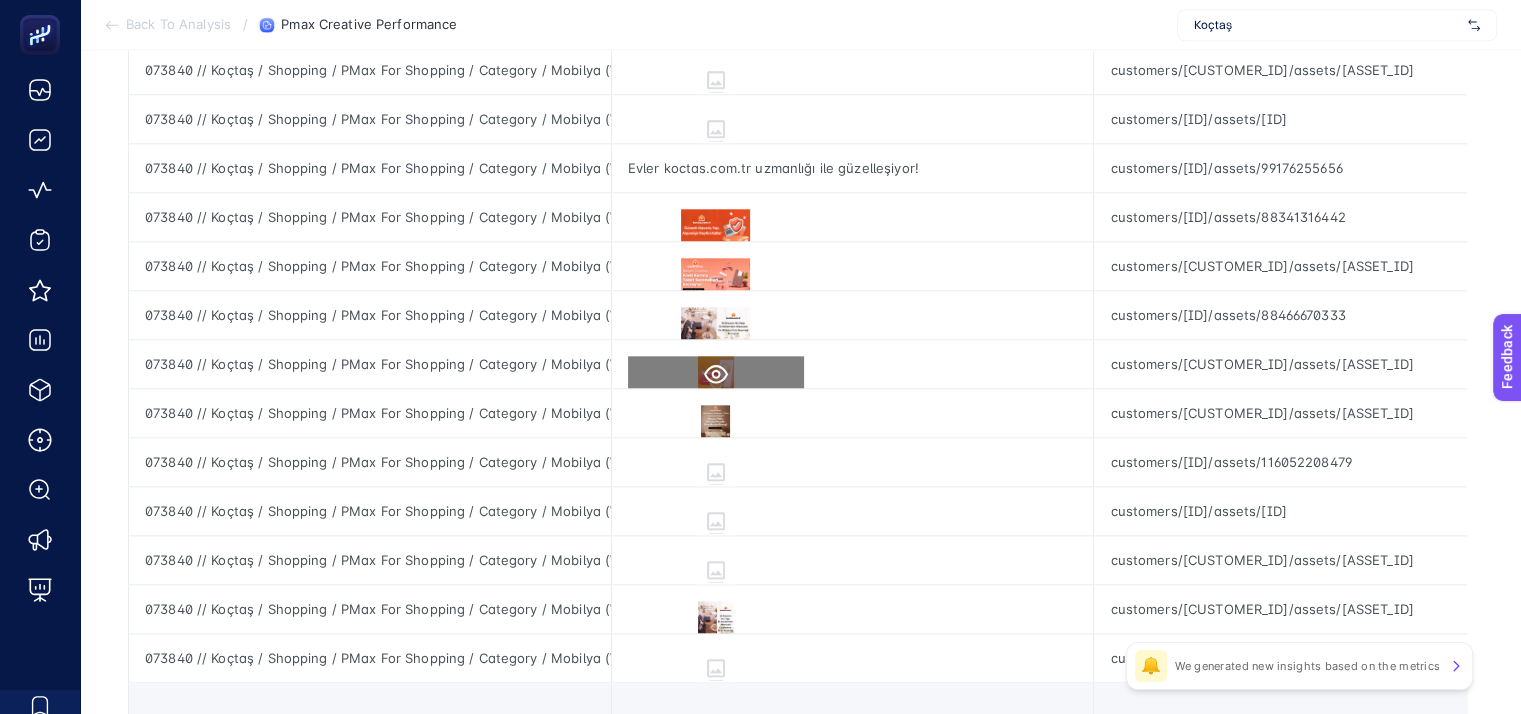 click 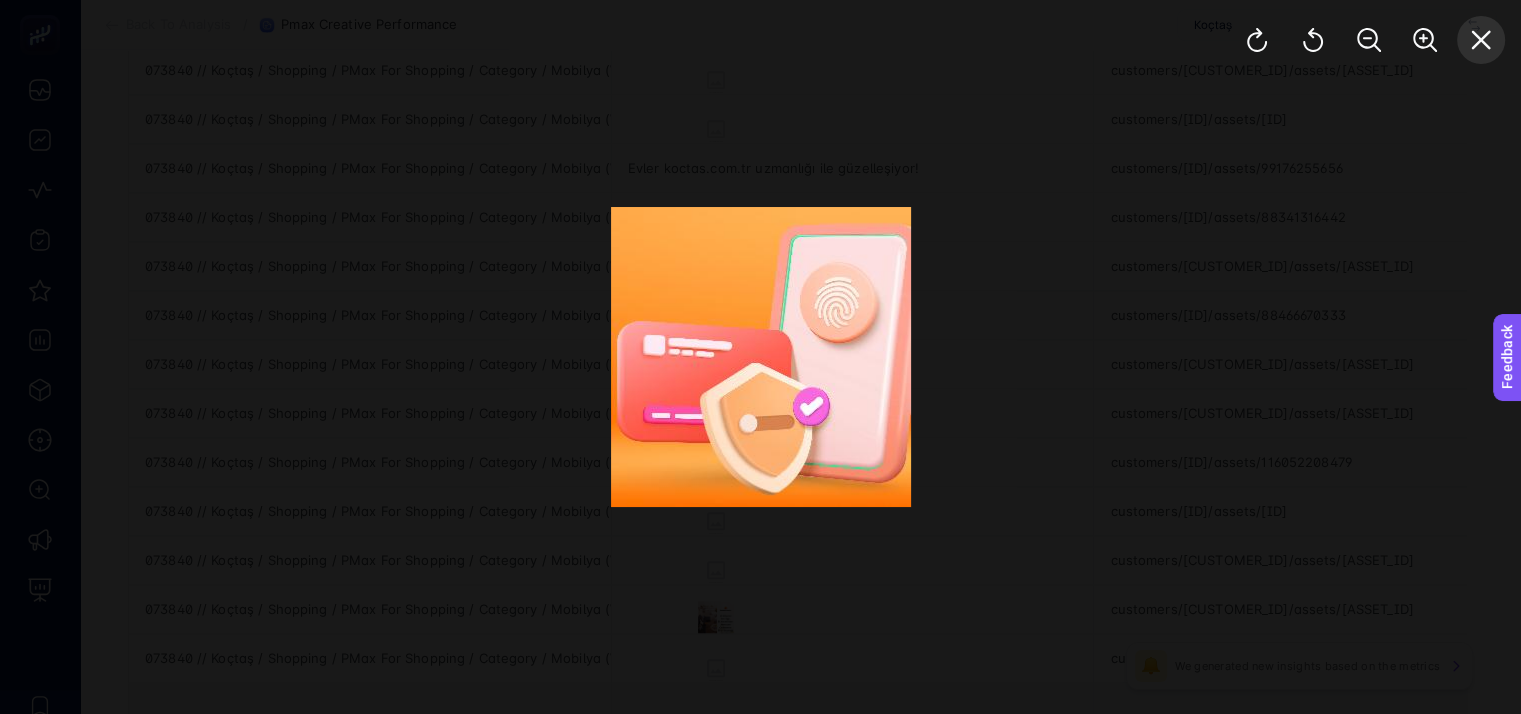 click 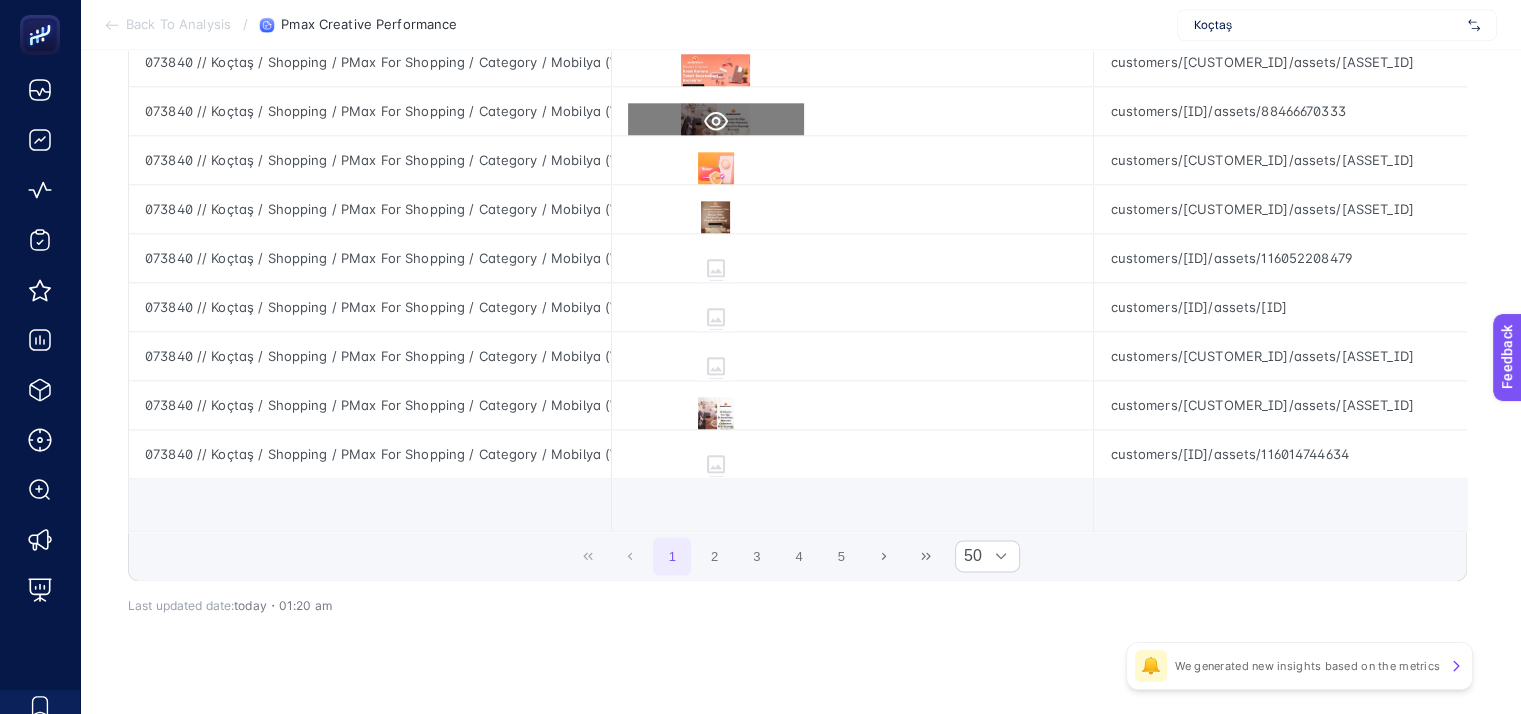 scroll, scrollTop: 2373, scrollLeft: 9, axis: both 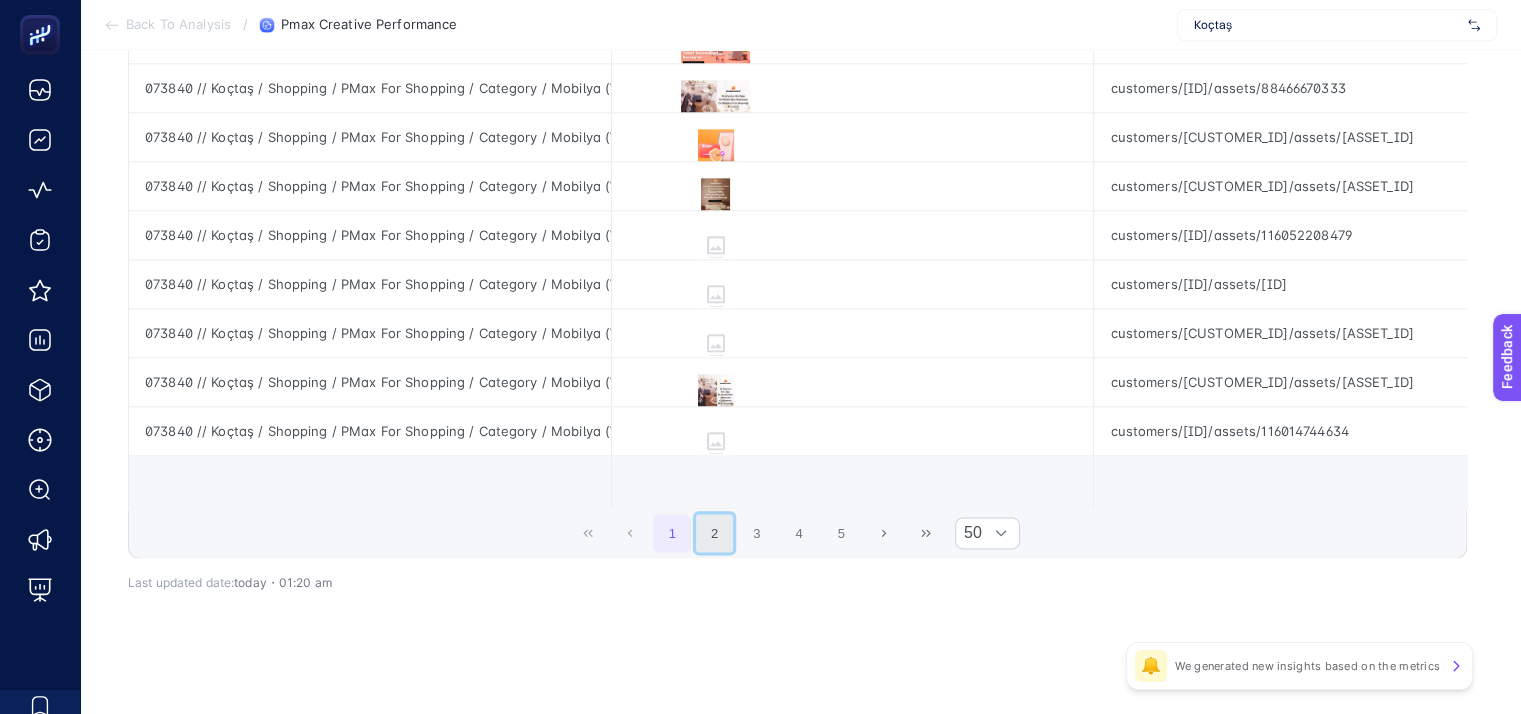 click on "2" 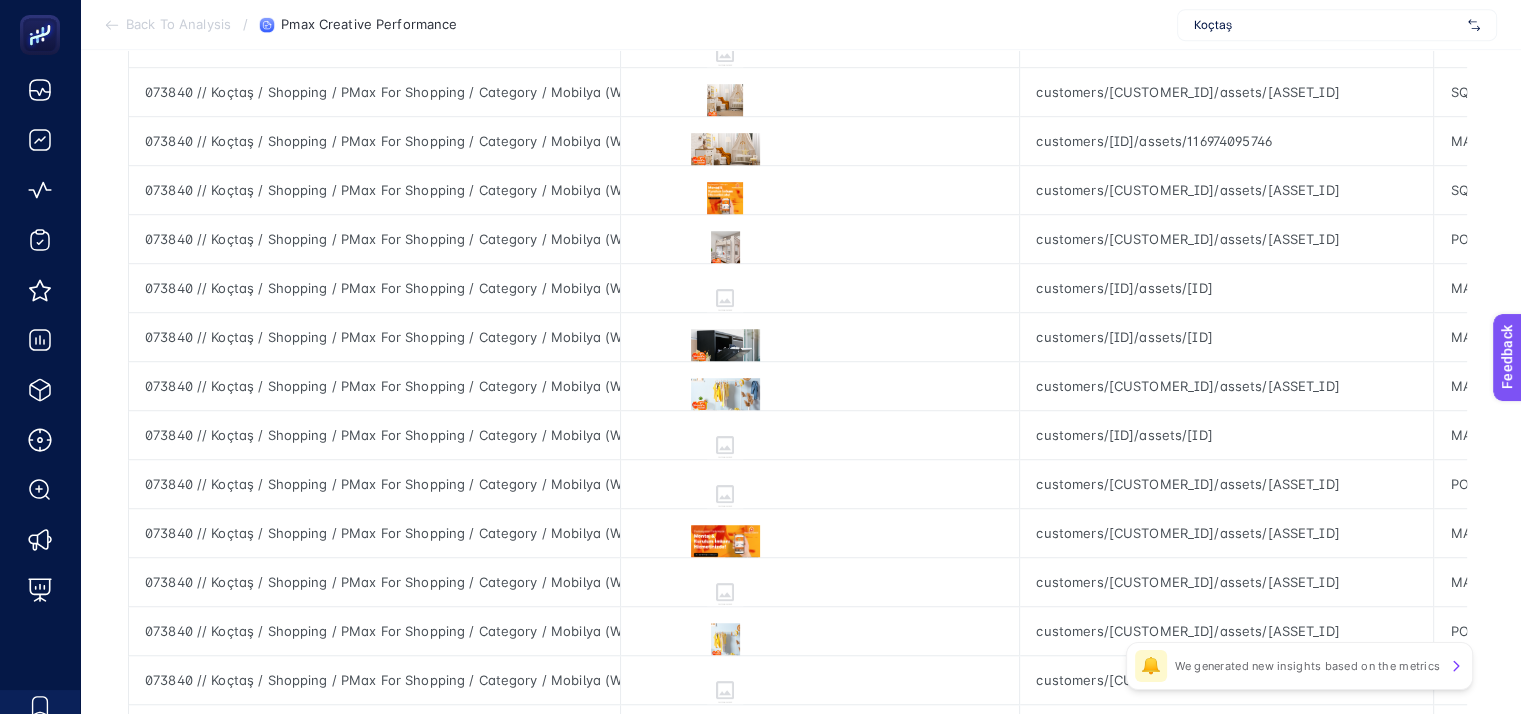 scroll, scrollTop: 1273, scrollLeft: 9, axis: both 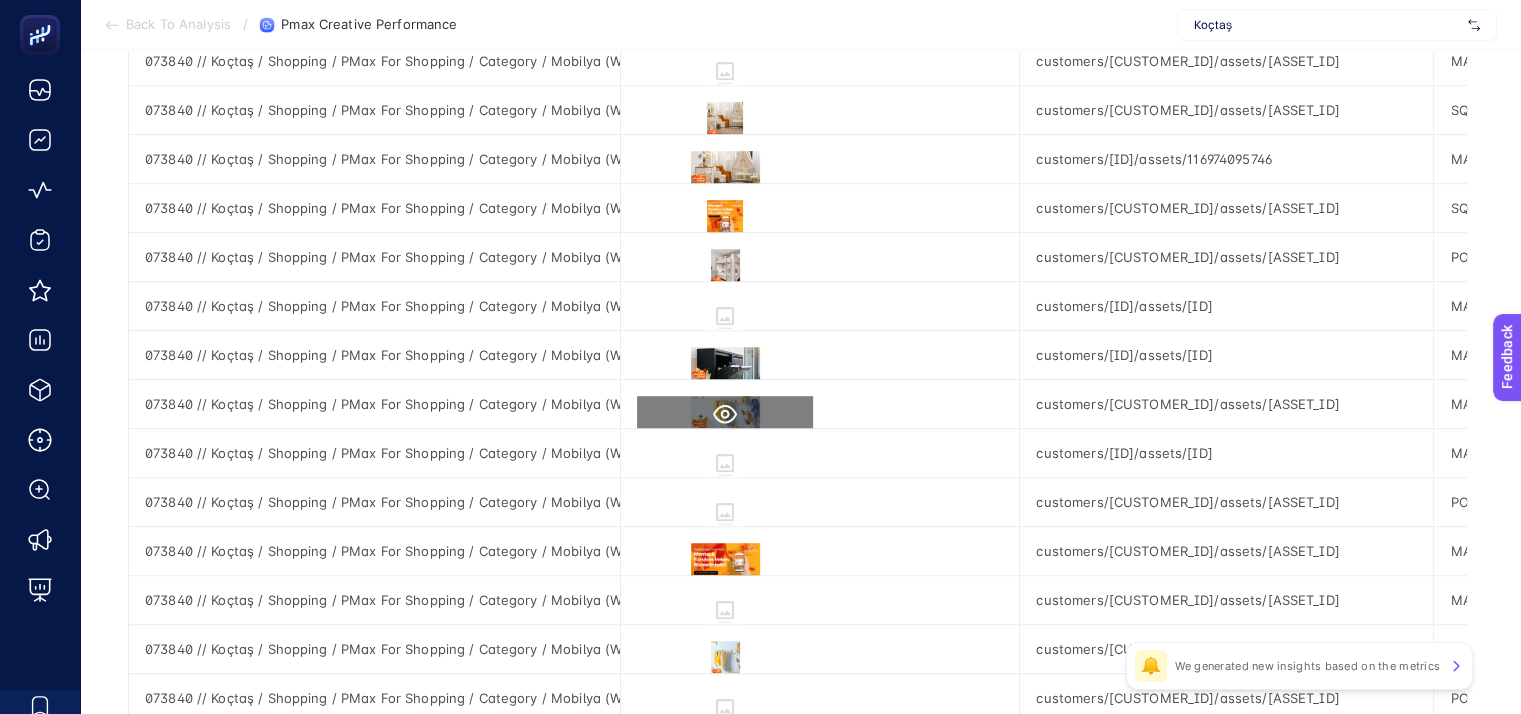 click 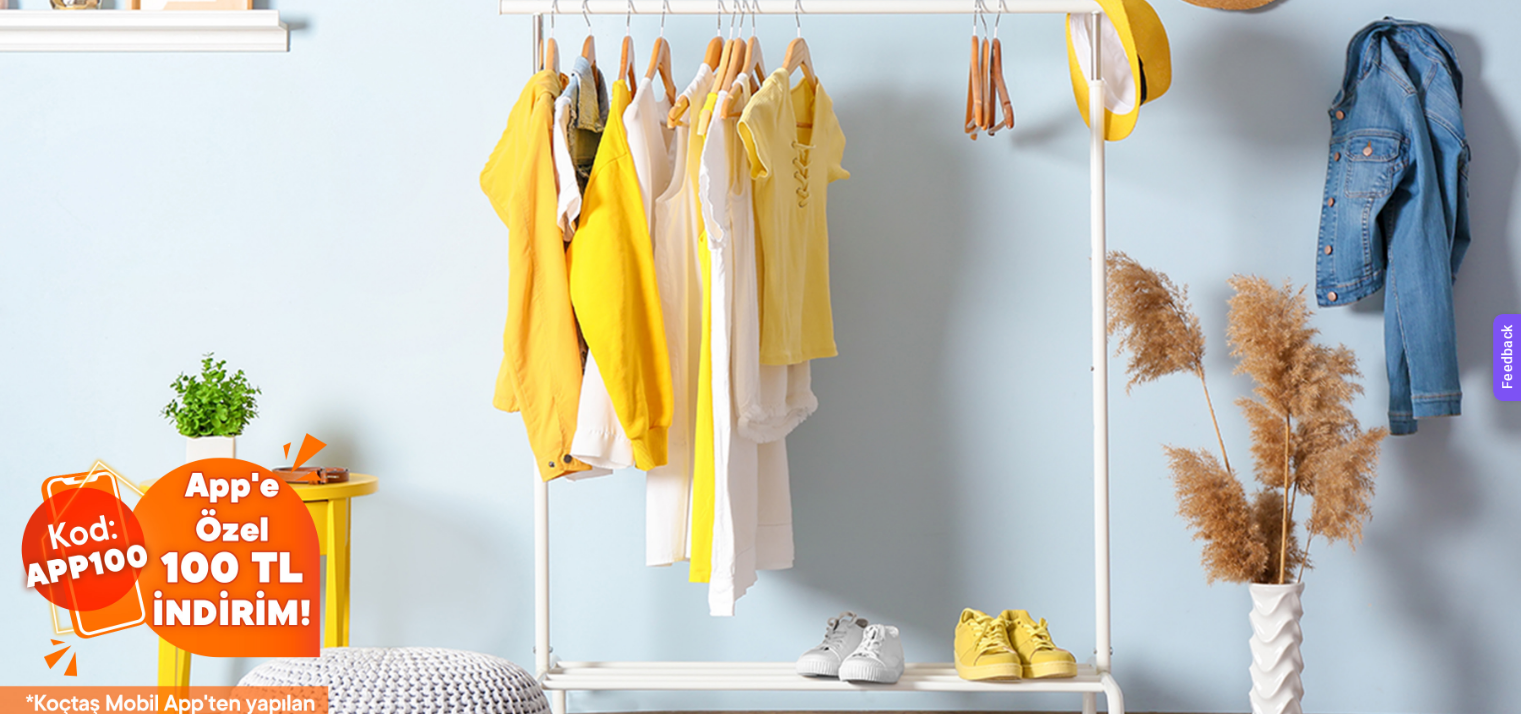 type 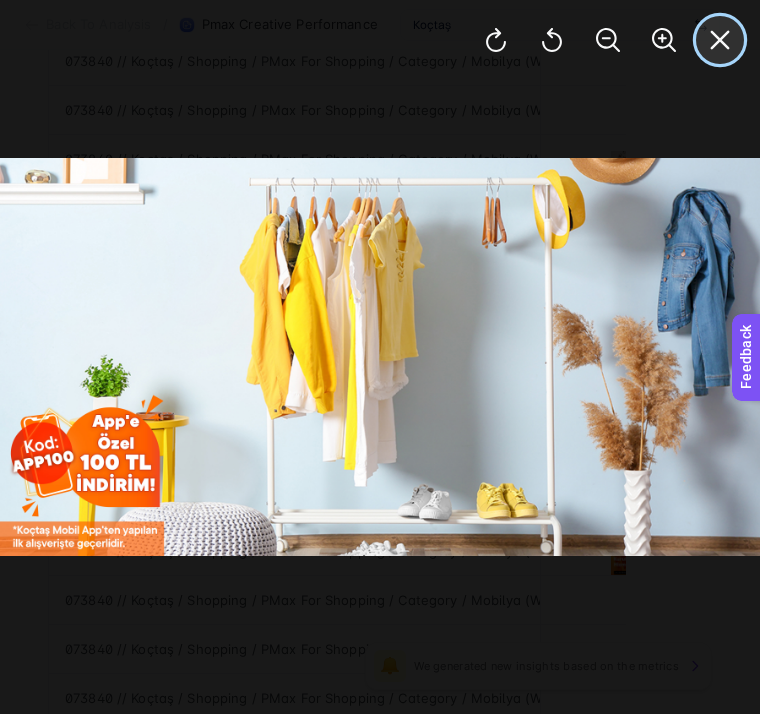 click 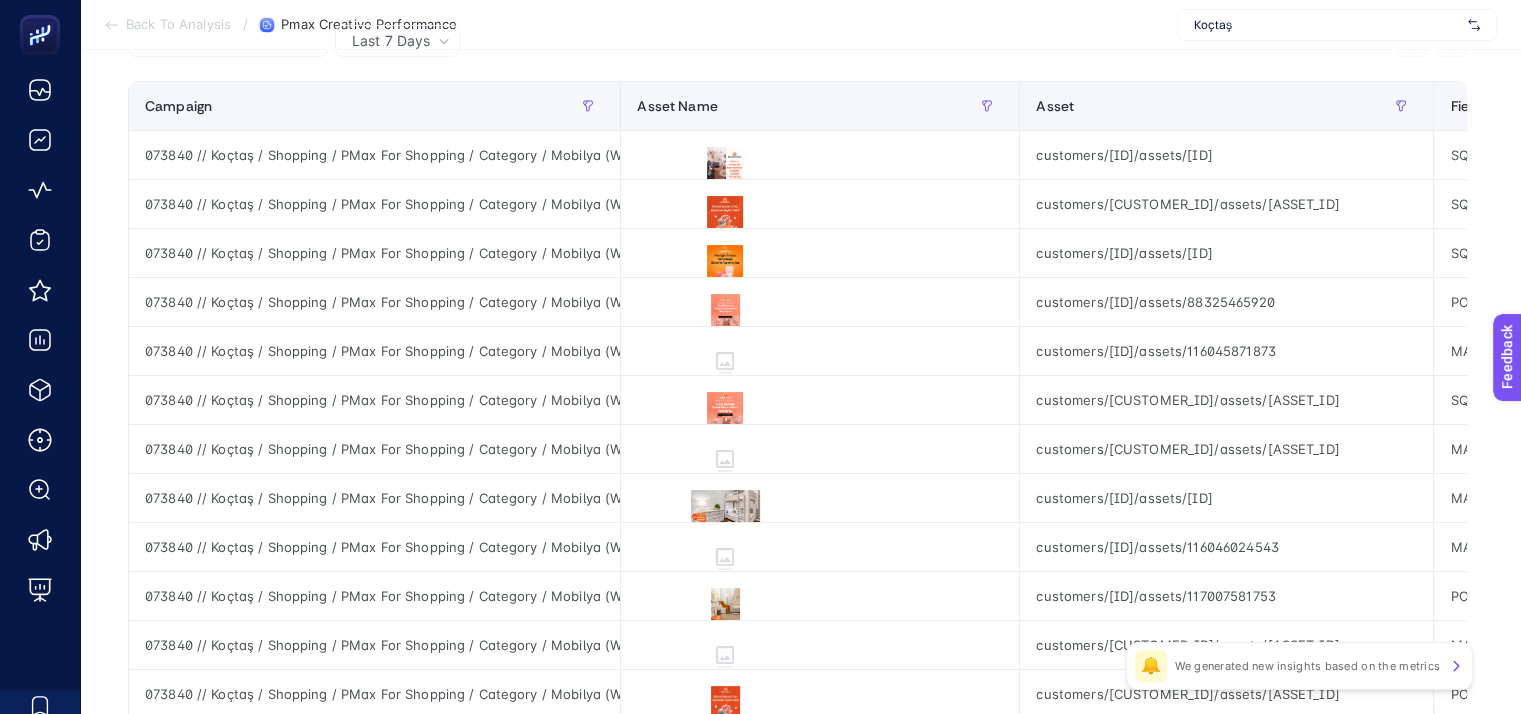 scroll, scrollTop: 0, scrollLeft: 9, axis: horizontal 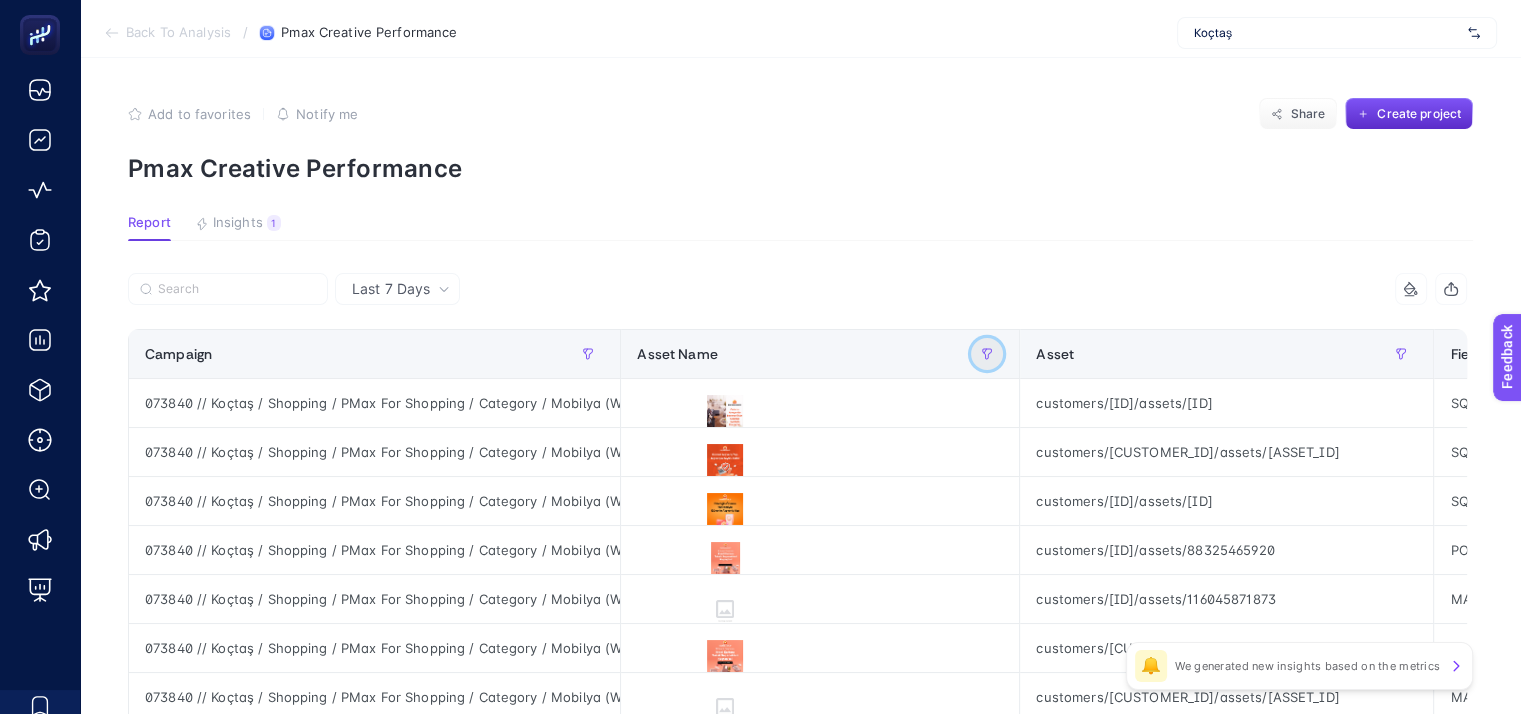 click 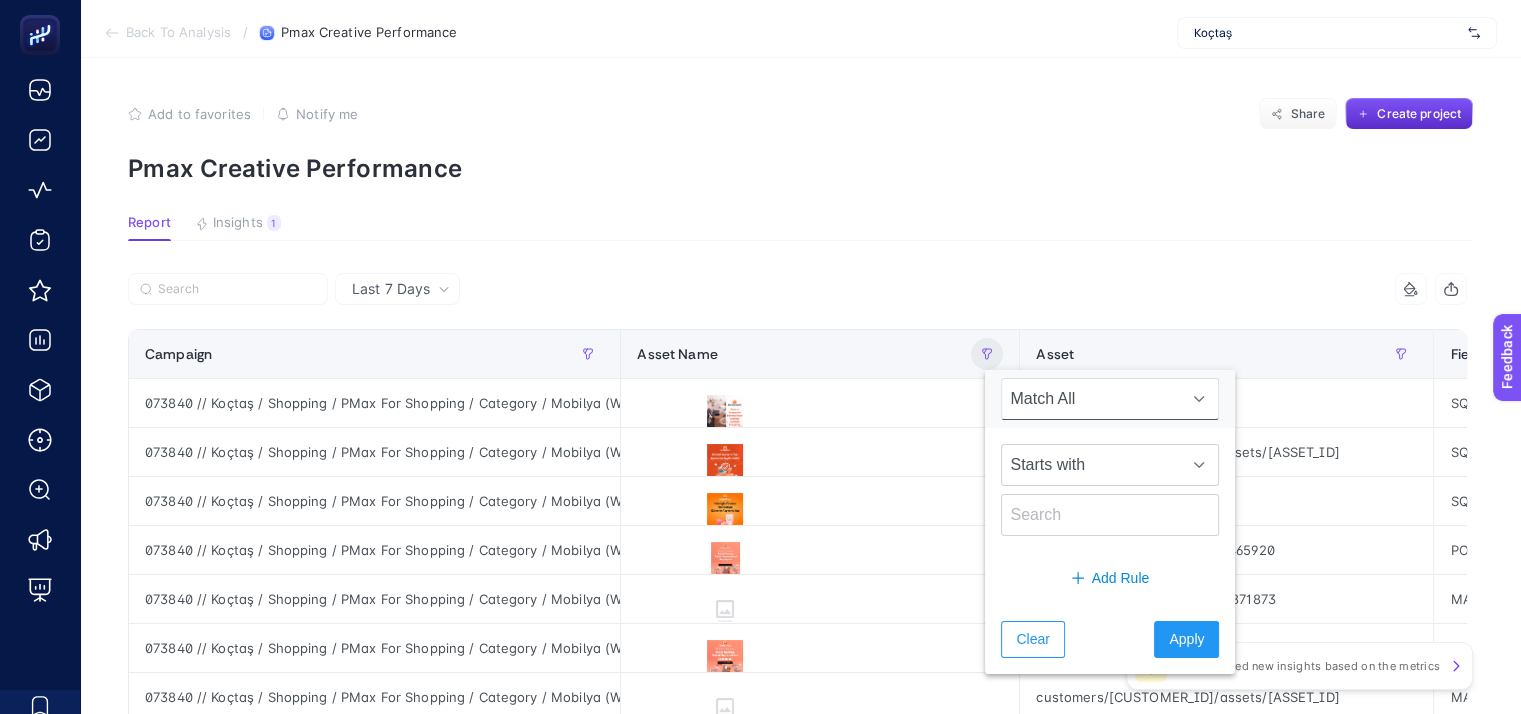 click on "Pmax Creative Performance" at bounding box center (800, 168) 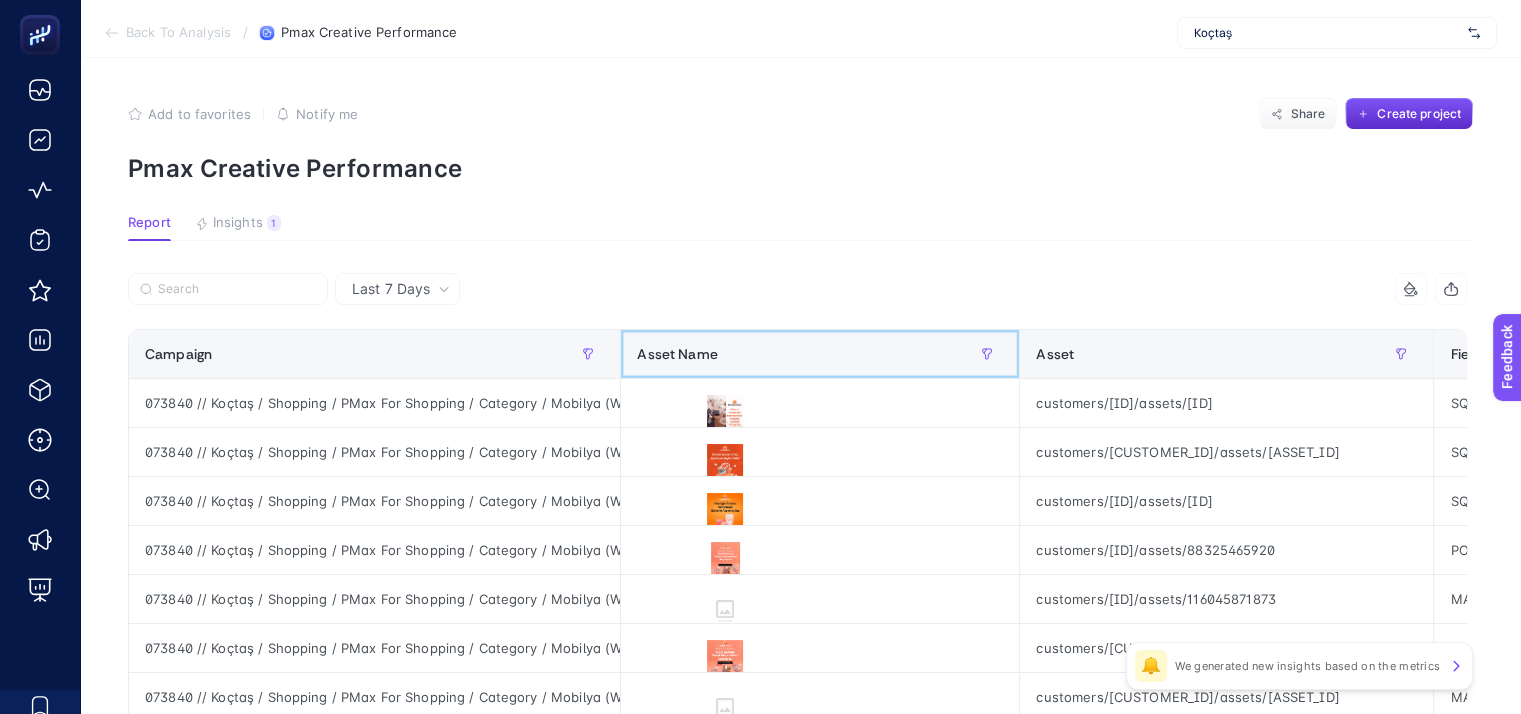click on "Asset Name" at bounding box center [820, 354] 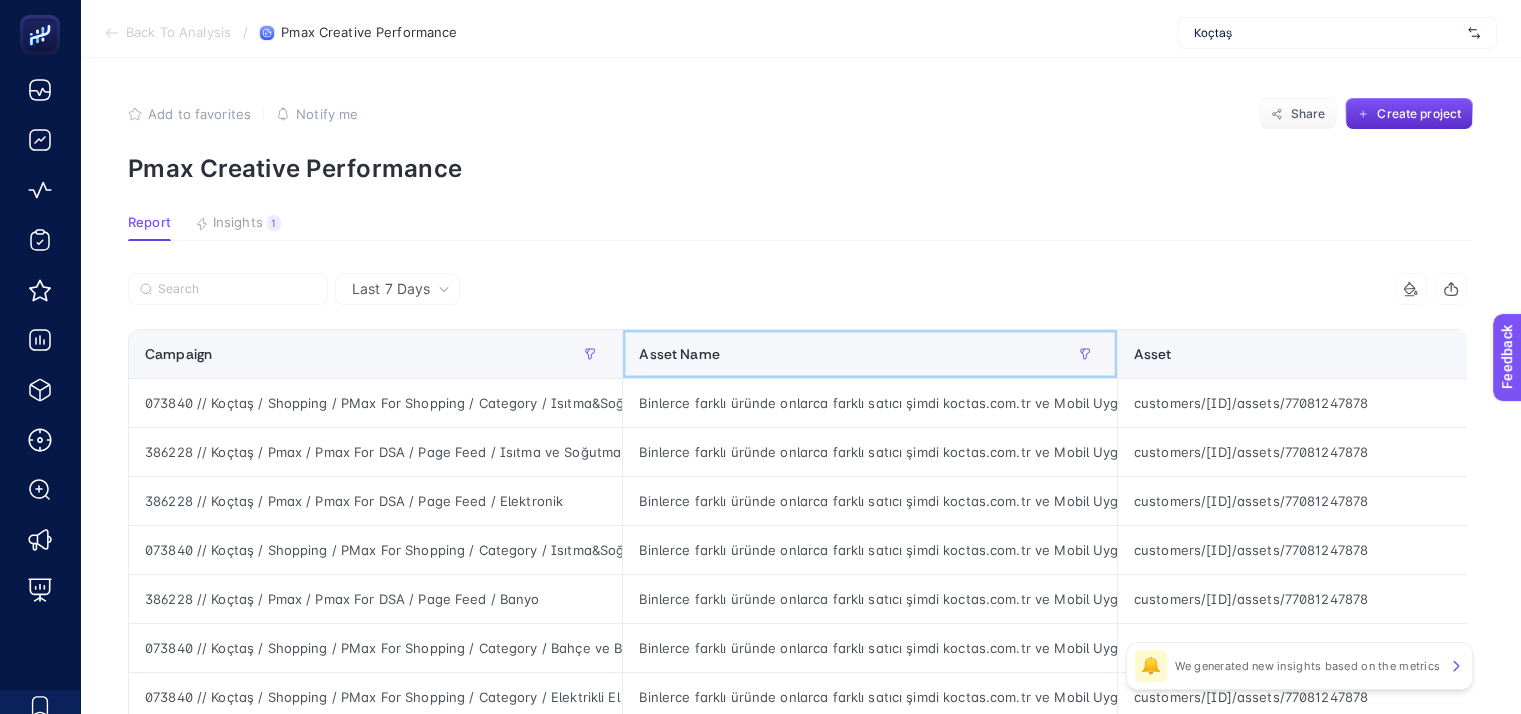 click on "Asset Name" at bounding box center [869, 354] 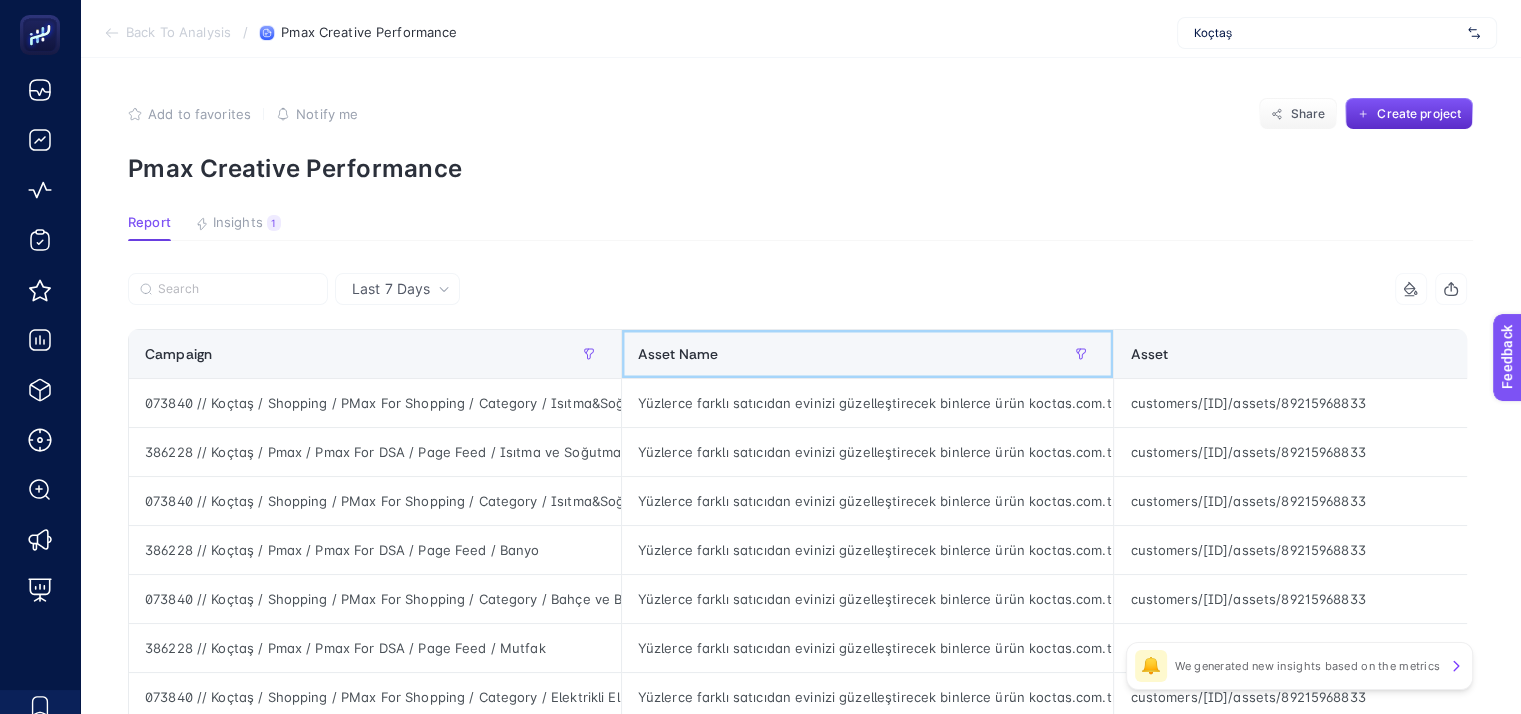 click on "Asset Name" at bounding box center (868, 354) 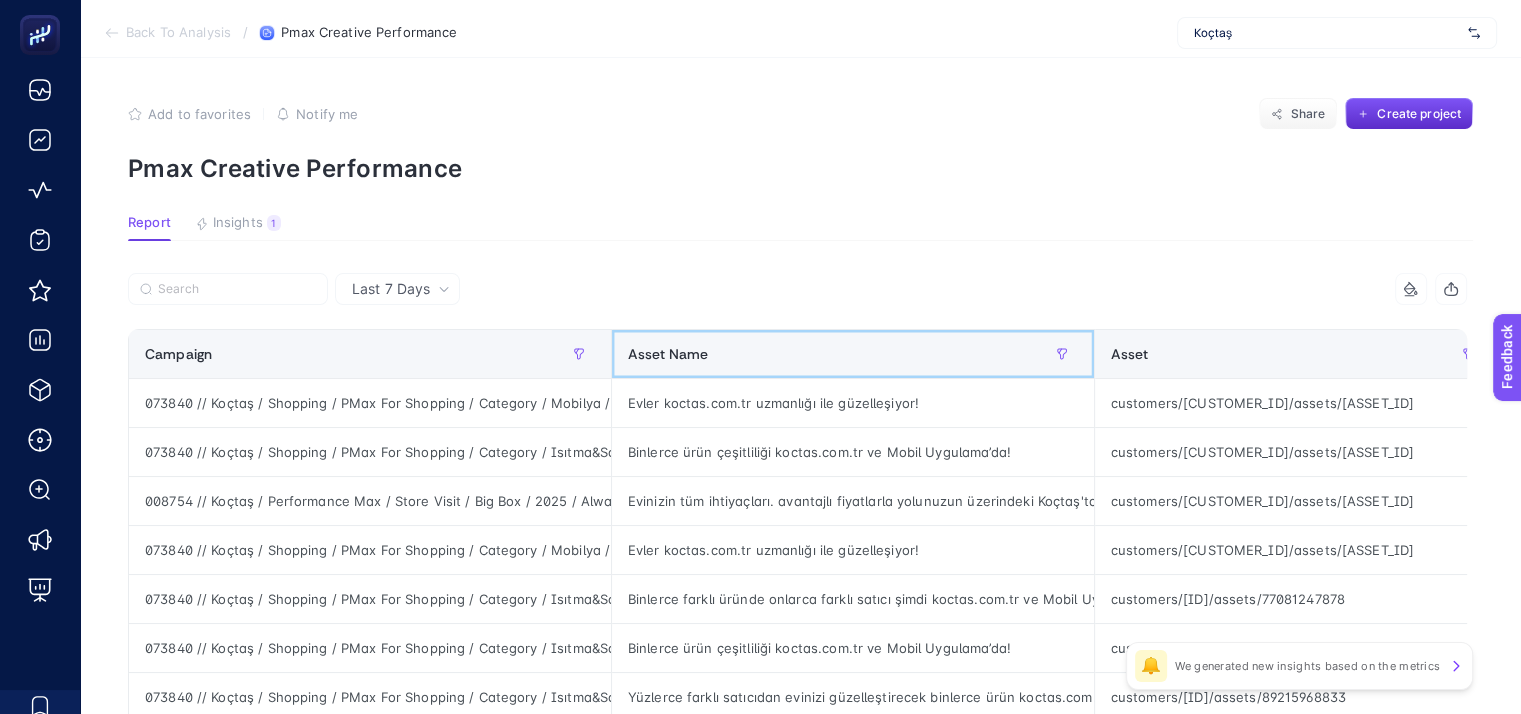 click on "Asset Name" at bounding box center [853, 354] 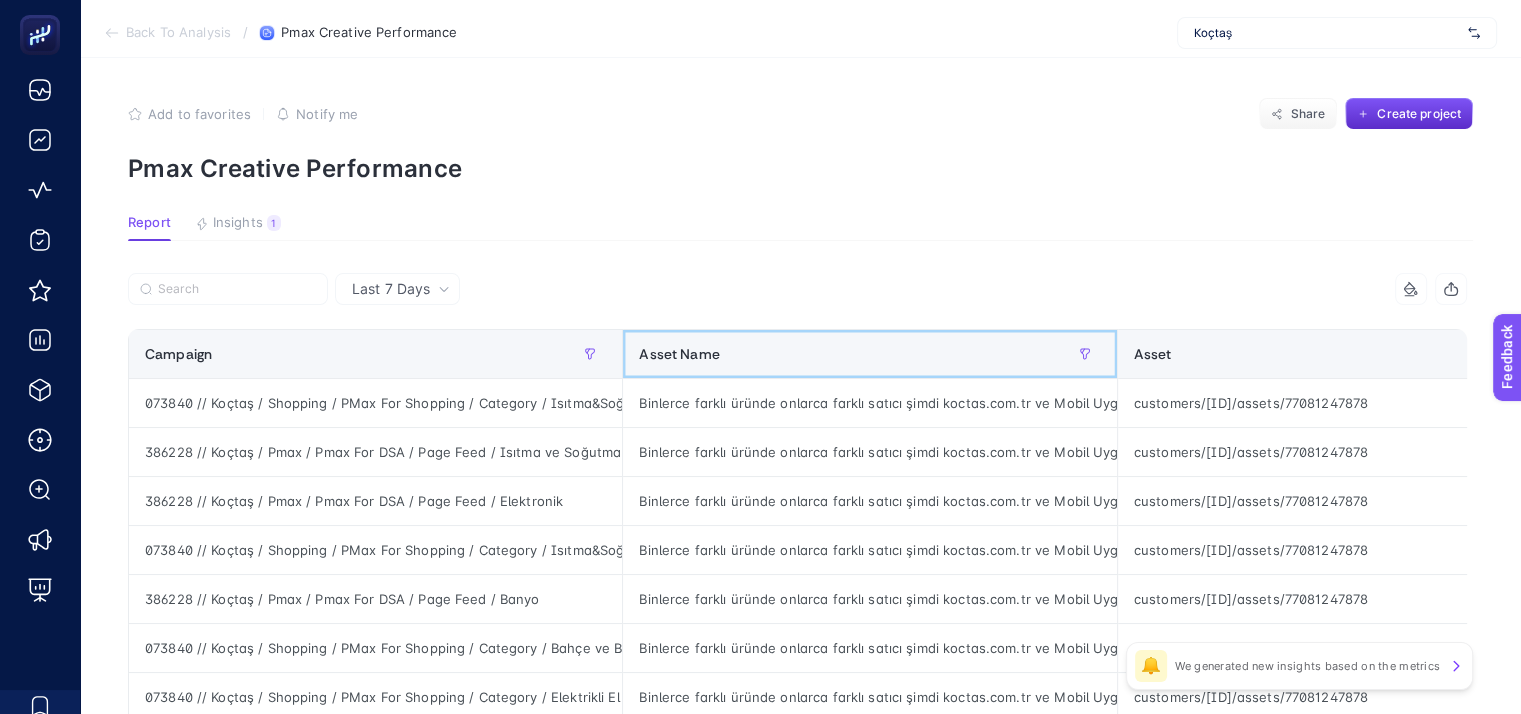 click on "Asset Name" at bounding box center [869, 354] 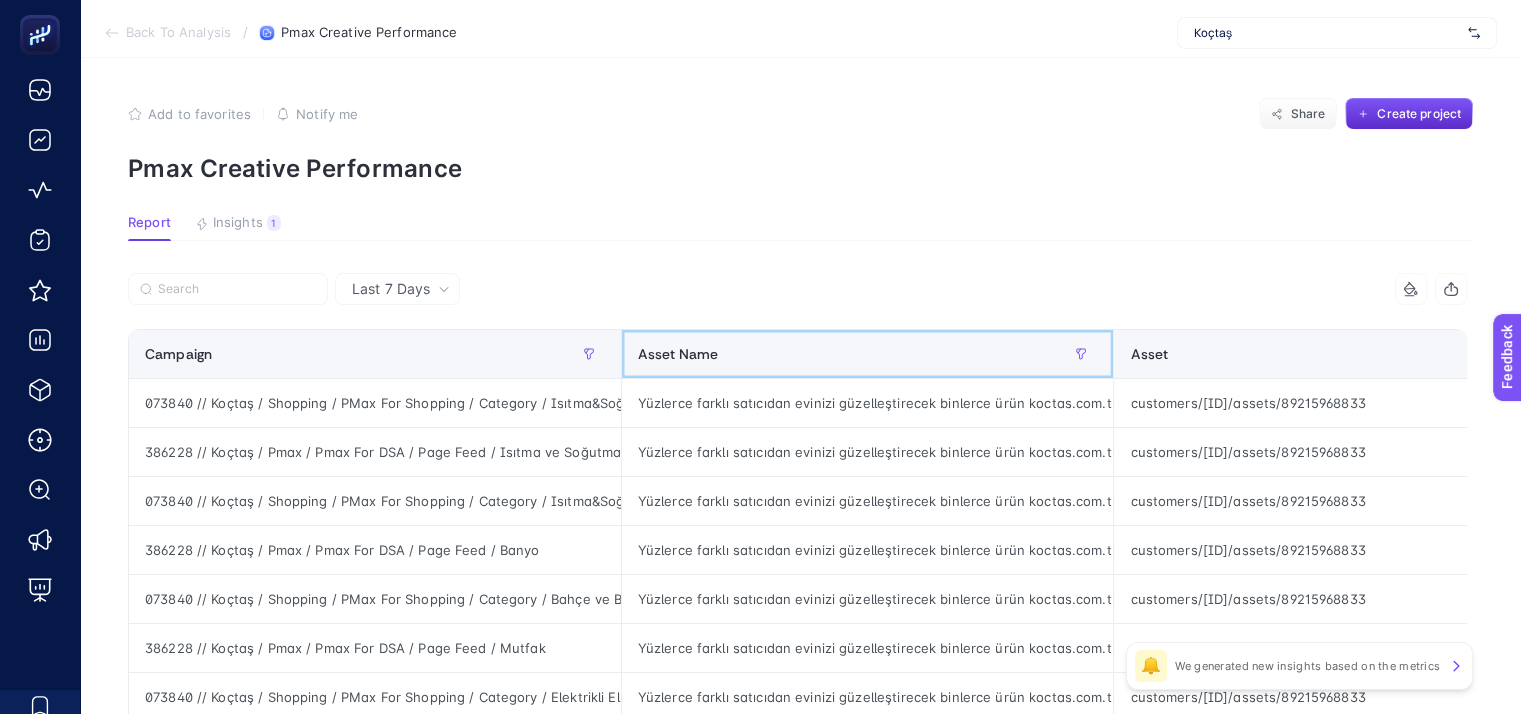 click on "Asset Name" at bounding box center (868, 354) 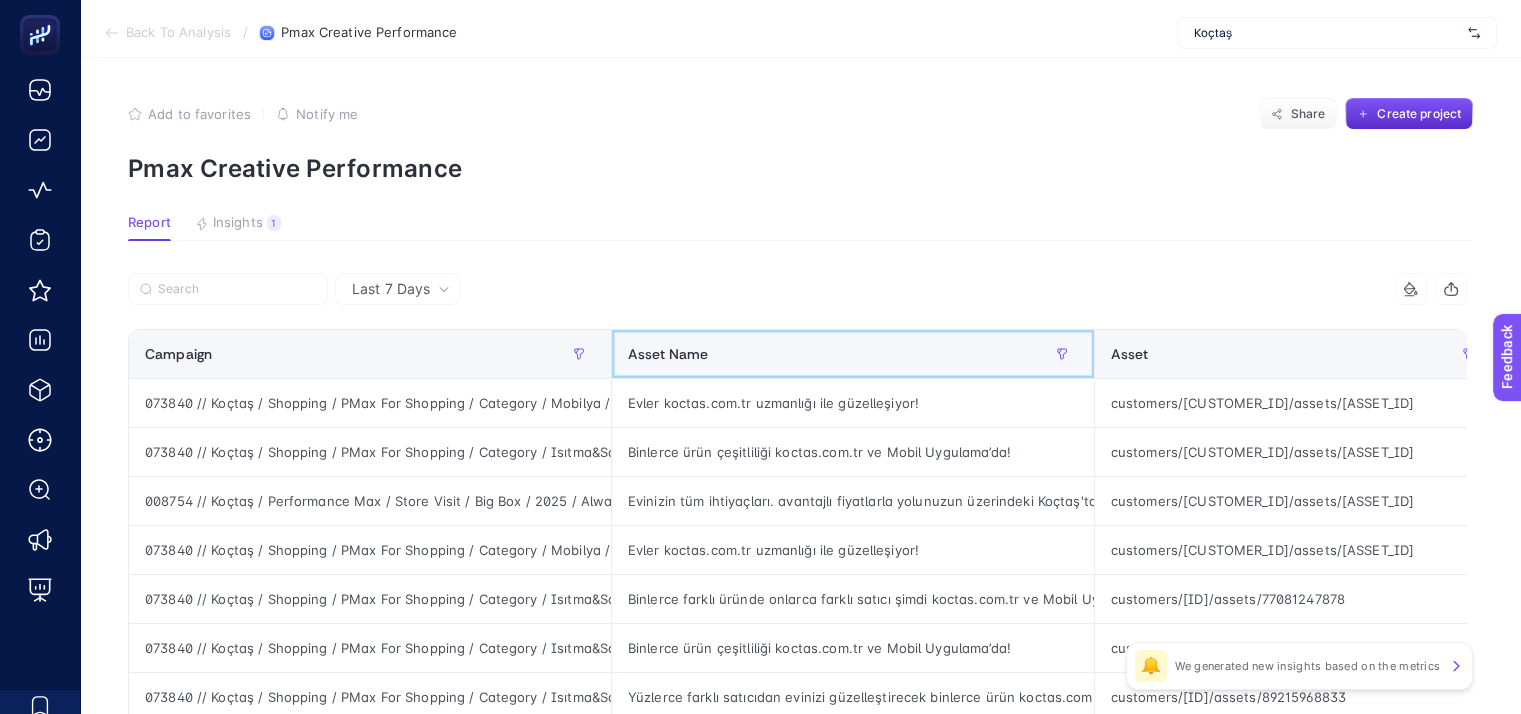 click on "Asset Name" at bounding box center [853, 354] 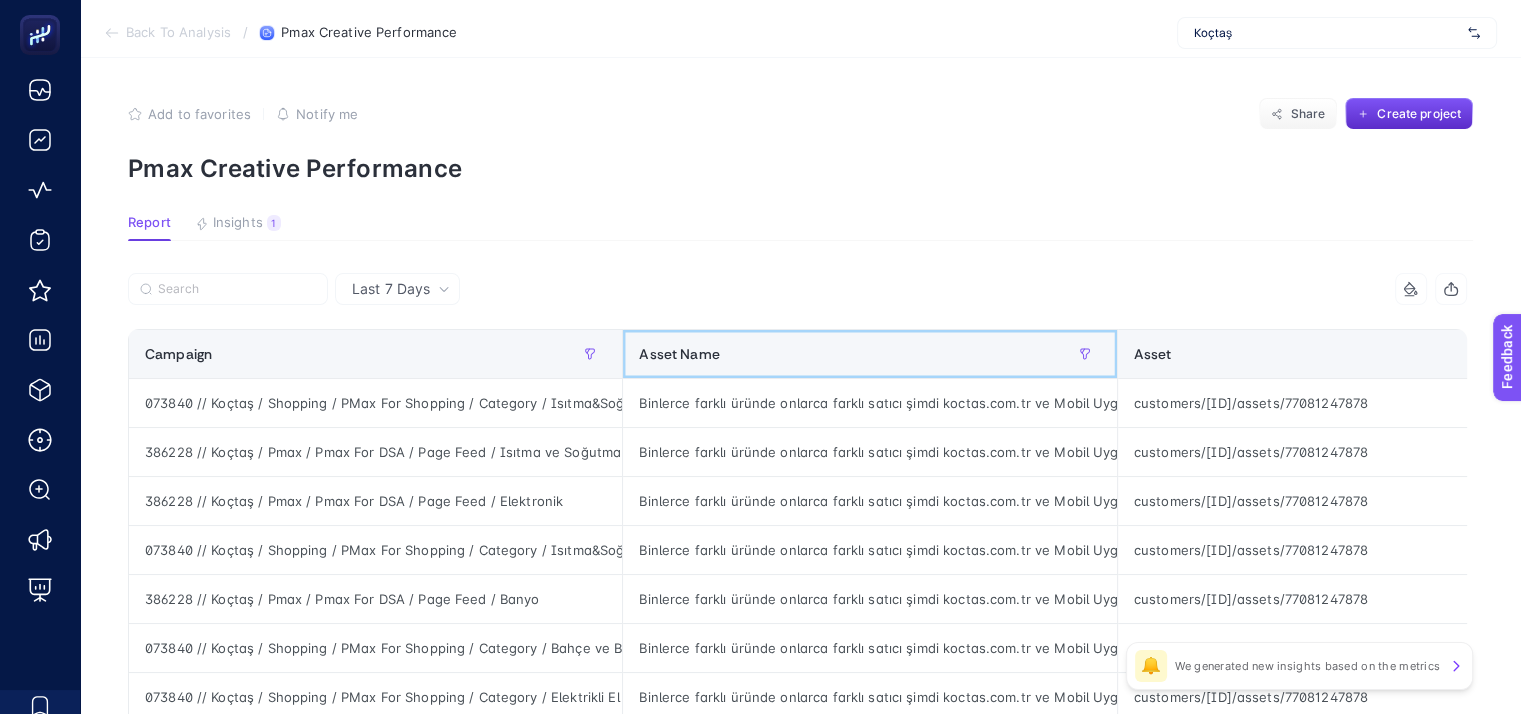 click on "Asset Name" at bounding box center [869, 354] 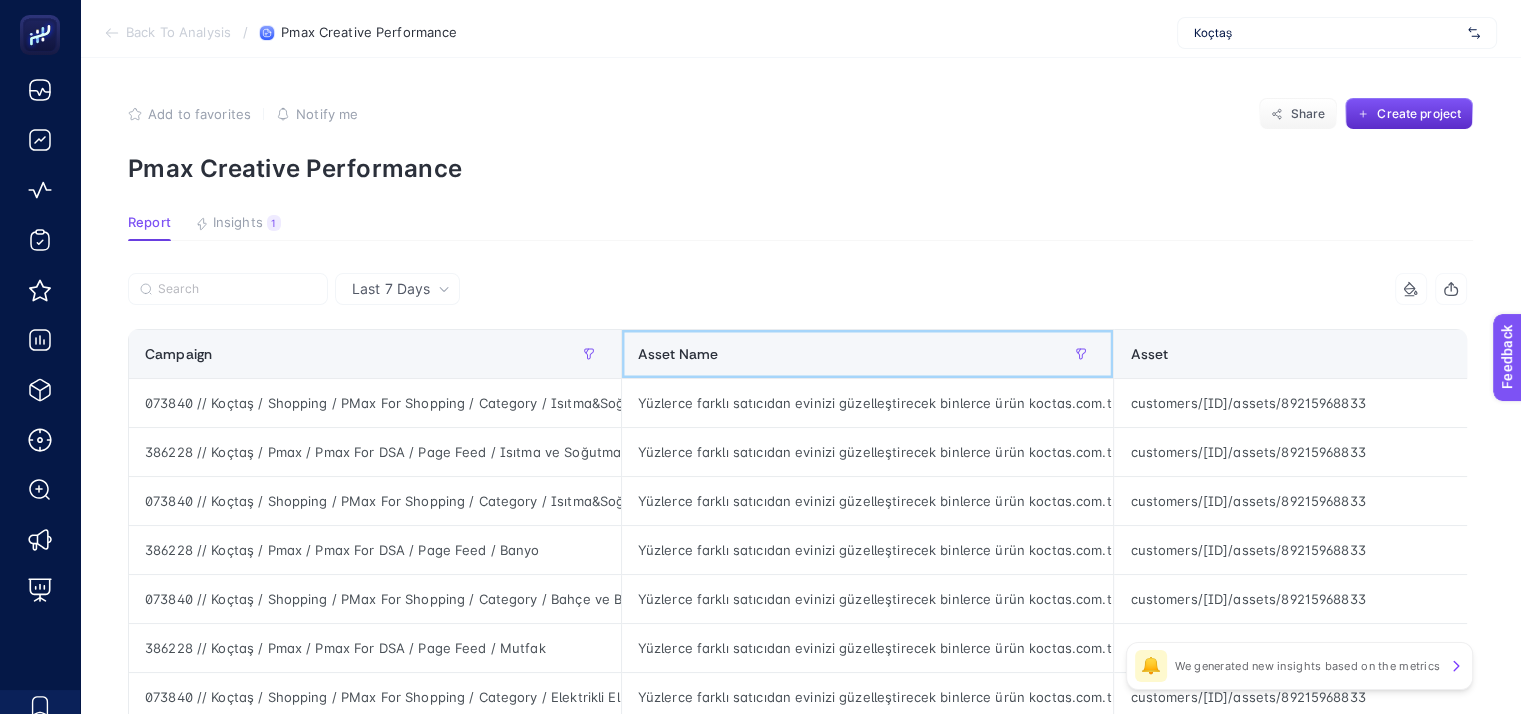 click on "Asset Name" at bounding box center (868, 354) 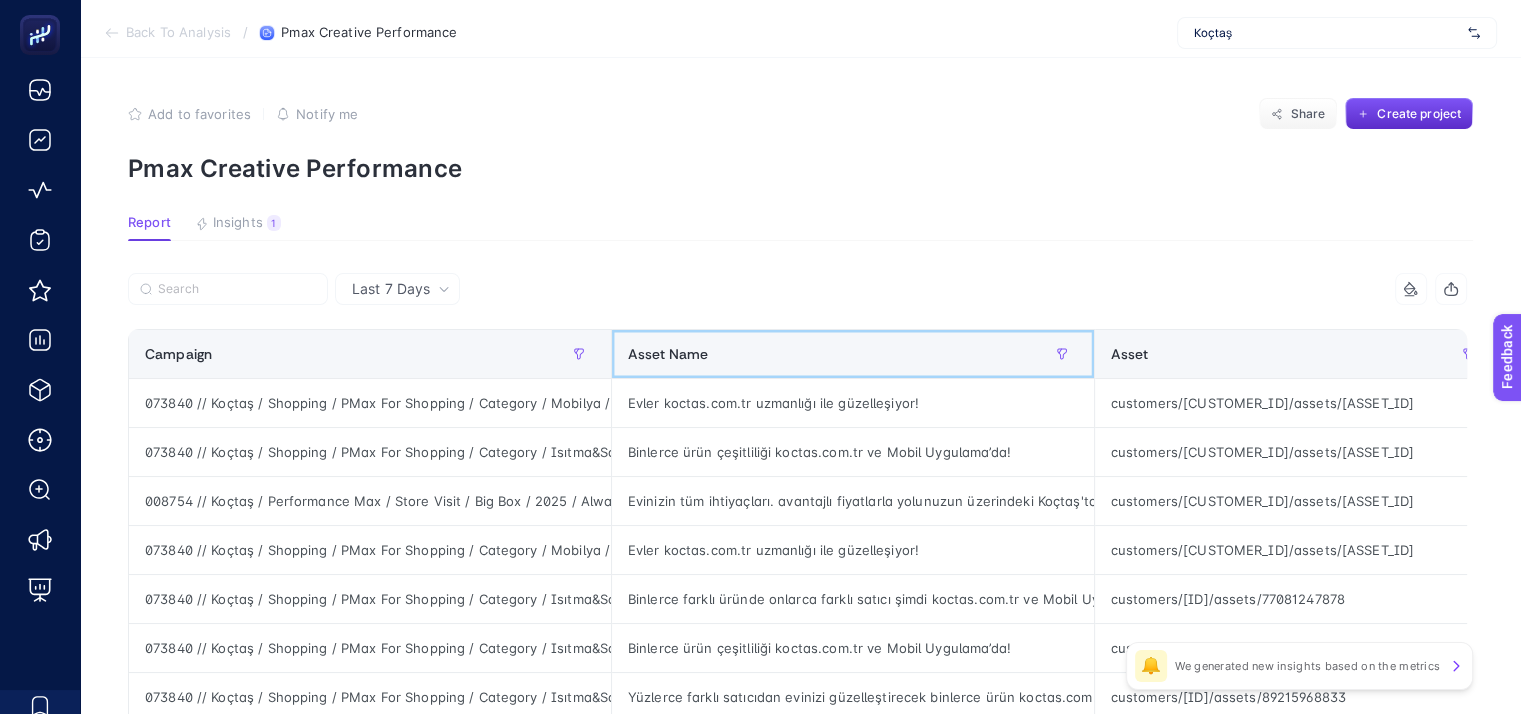 click on "Asset Name" at bounding box center [853, 354] 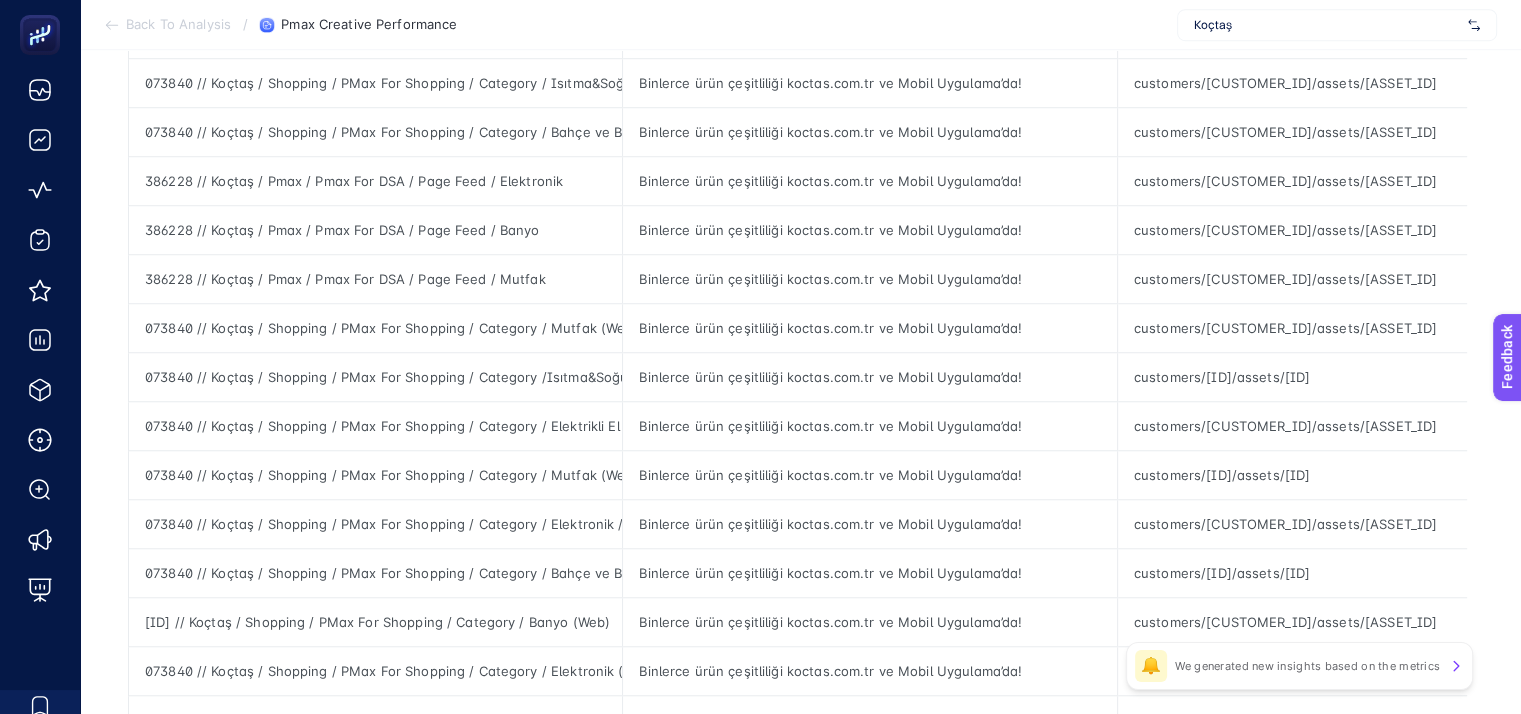 scroll, scrollTop: 1600, scrollLeft: 9, axis: both 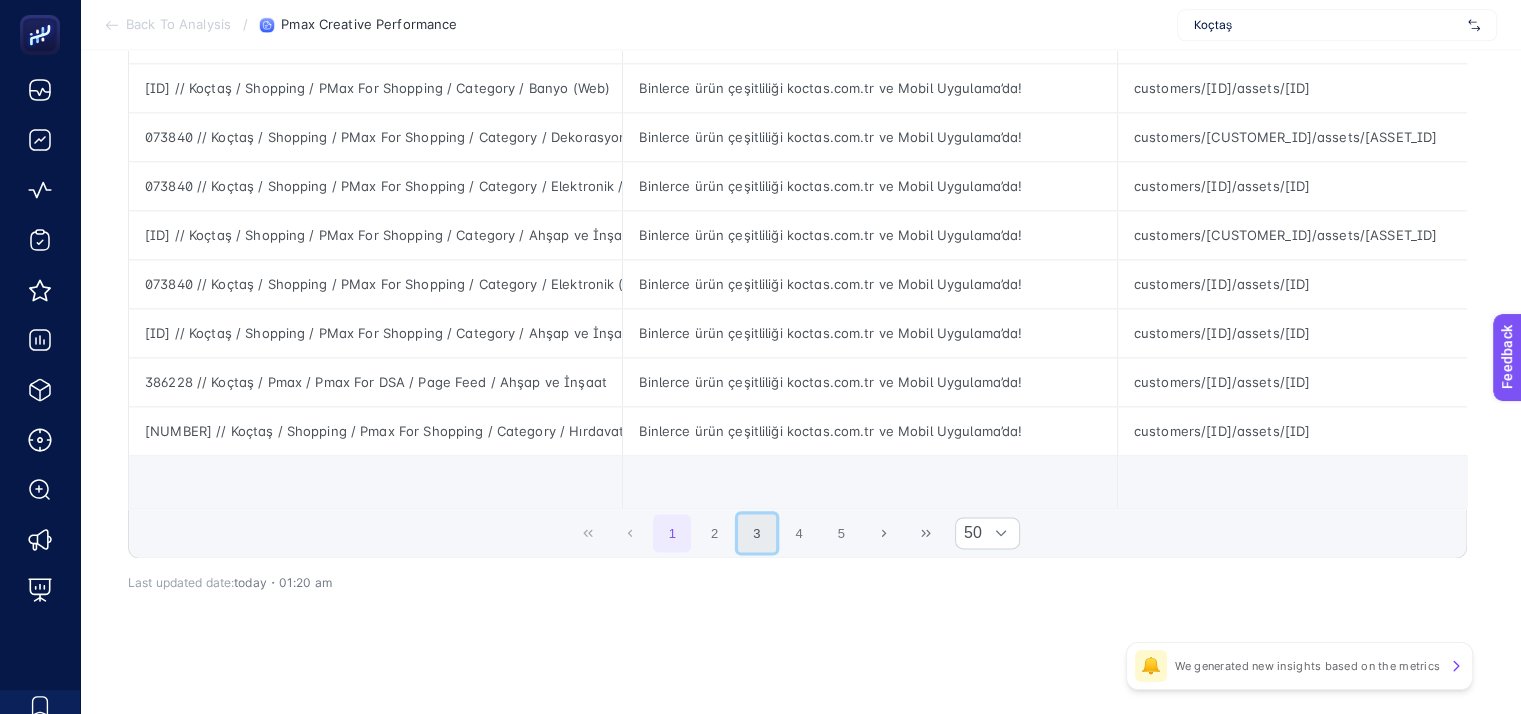 click on "3" 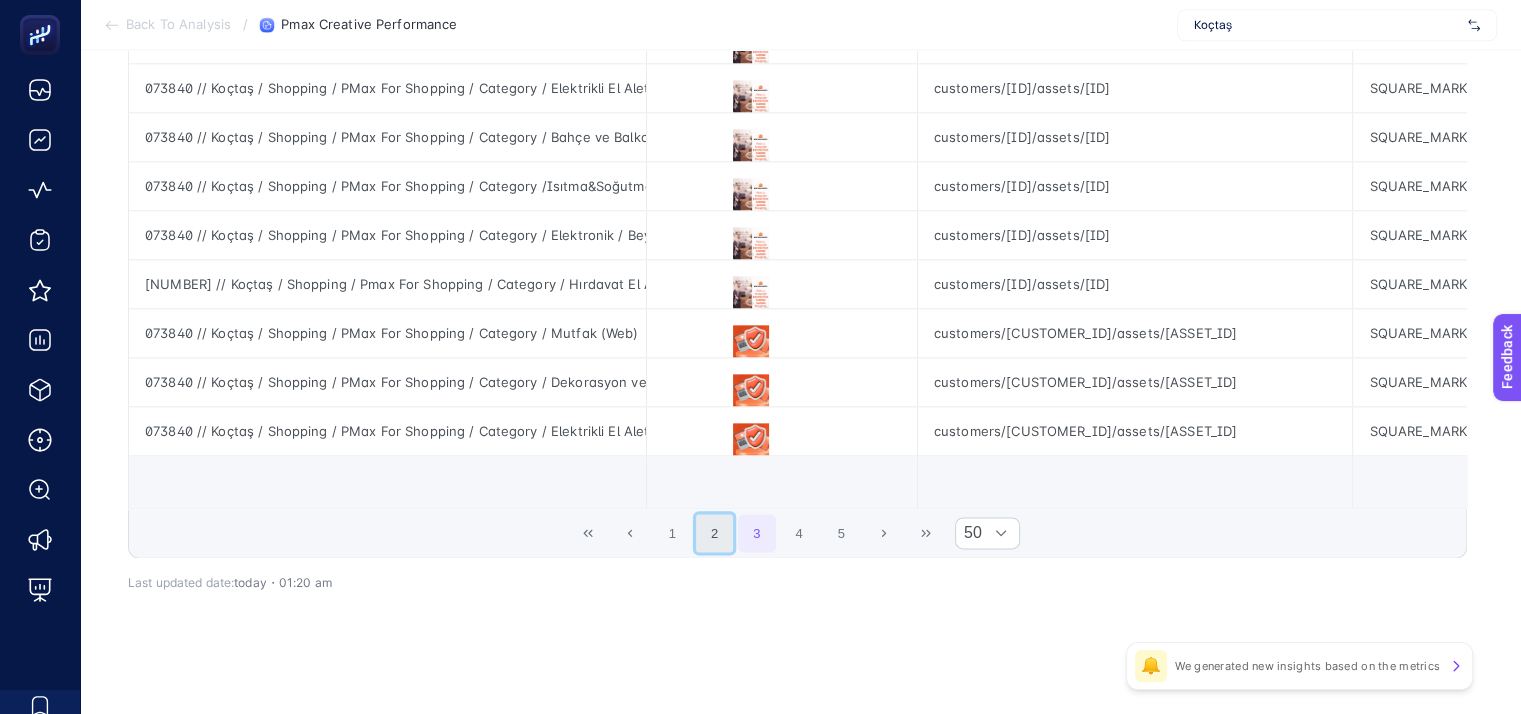 click on "2" 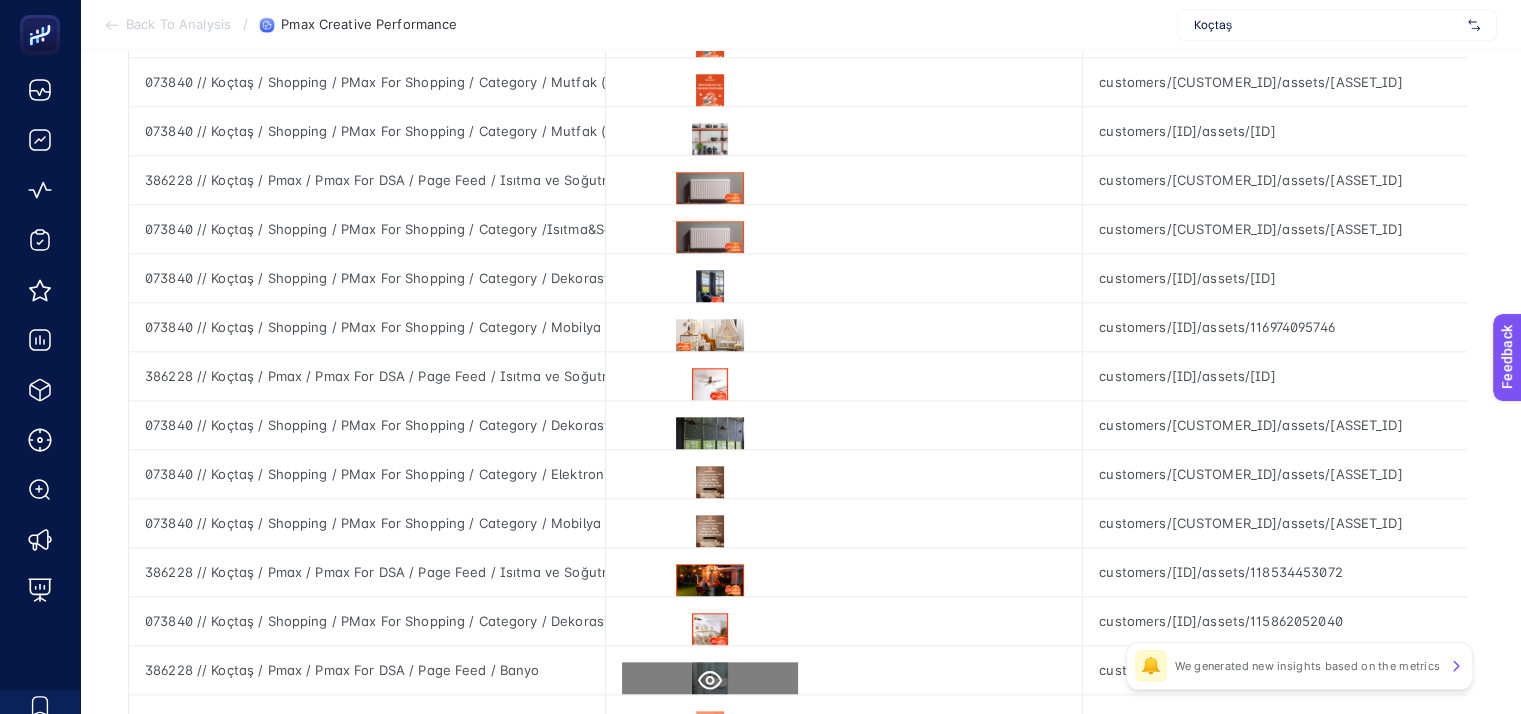 scroll, scrollTop: 2073, scrollLeft: 9, axis: both 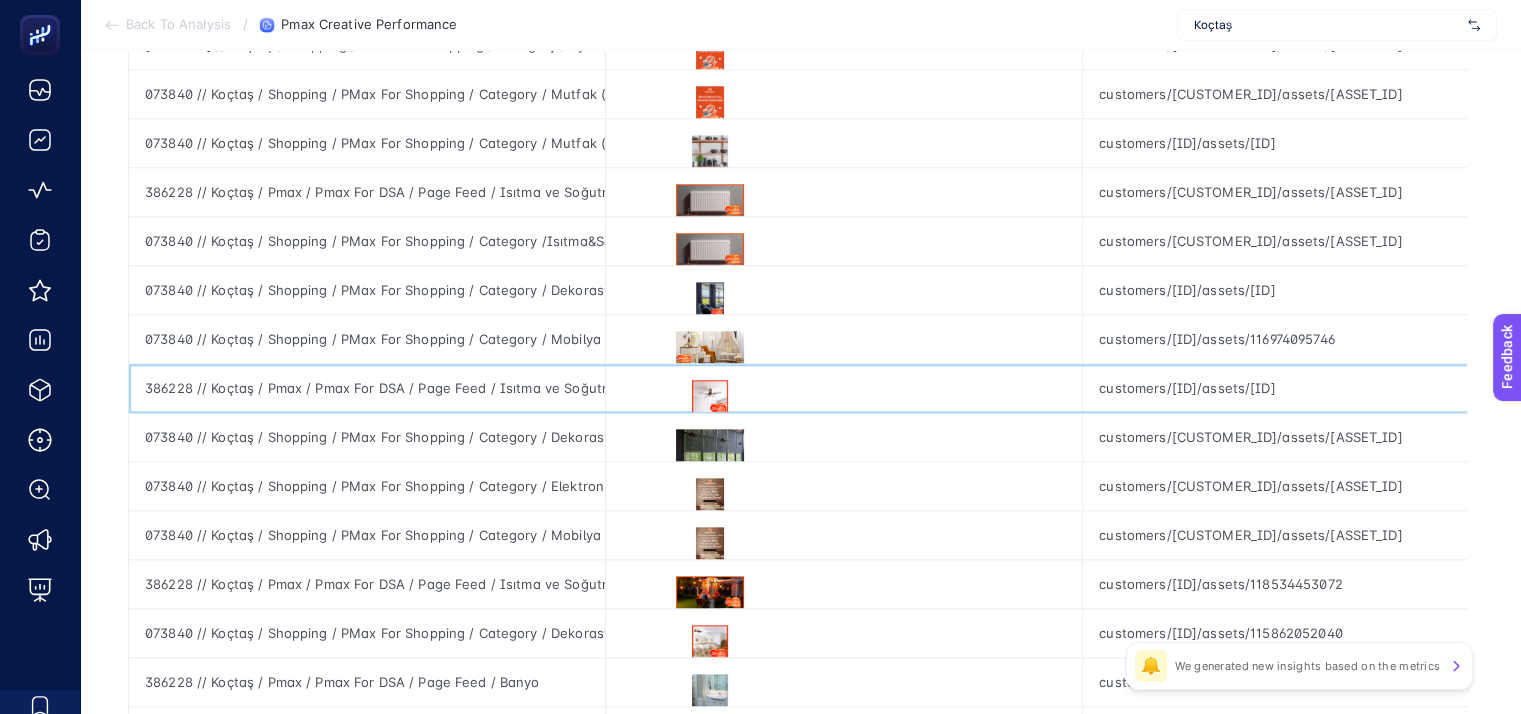 drag, startPoint x: 1414, startPoint y: 389, endPoint x: 1114, endPoint y: 374, distance: 300.37476 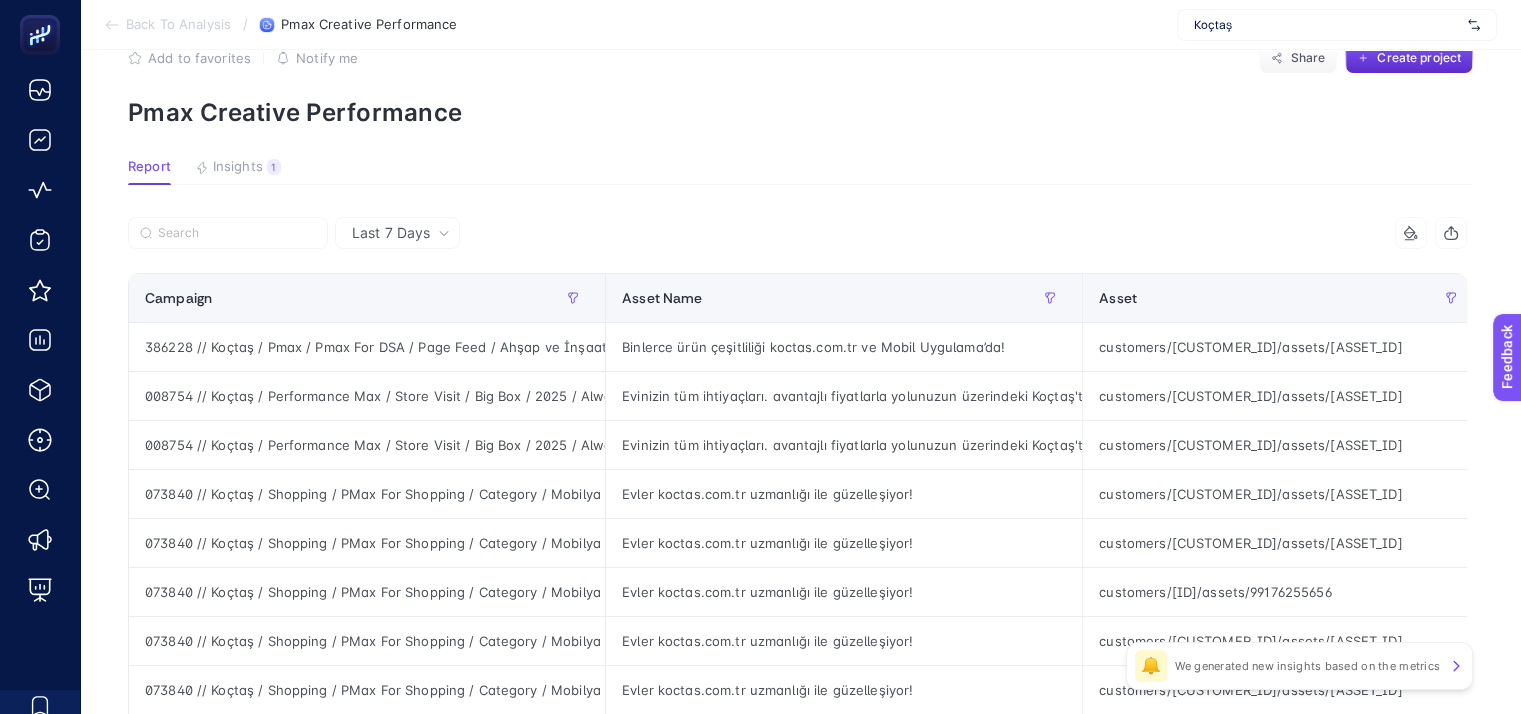 scroll, scrollTop: 0, scrollLeft: 9, axis: horizontal 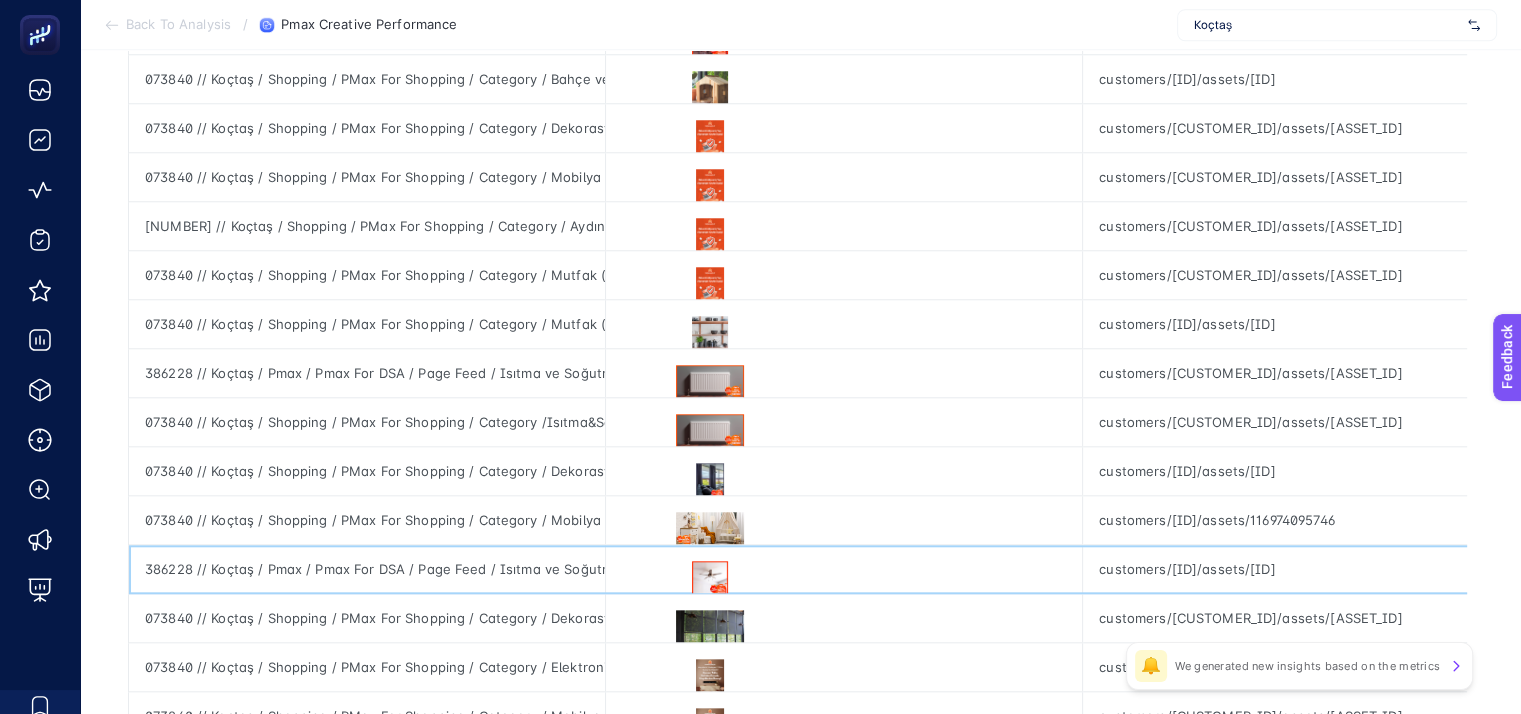 click on "customers/[ID]/assets/[ID]" 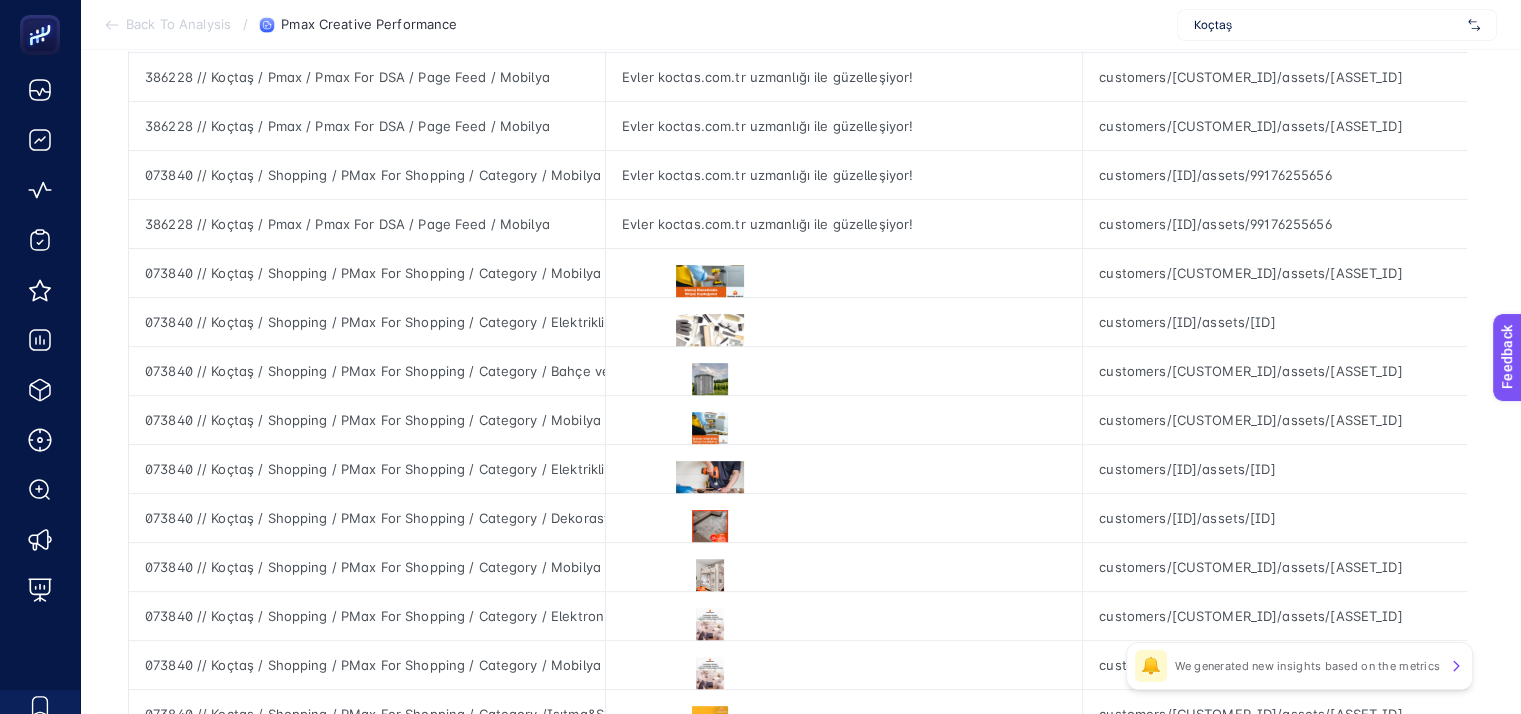 scroll, scrollTop: 792, scrollLeft: 9, axis: both 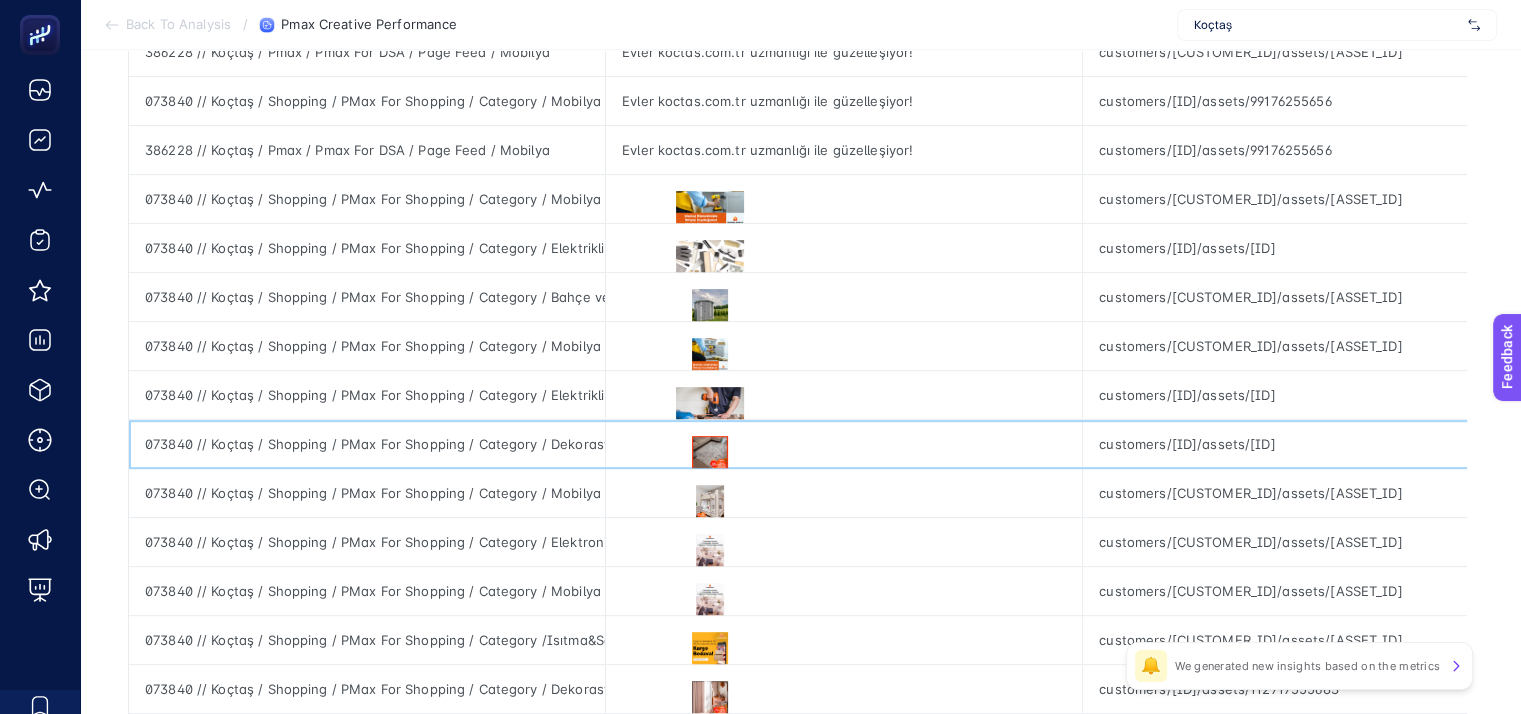drag, startPoint x: 1414, startPoint y: 439, endPoint x: 1320, endPoint y: 444, distance: 94.13288 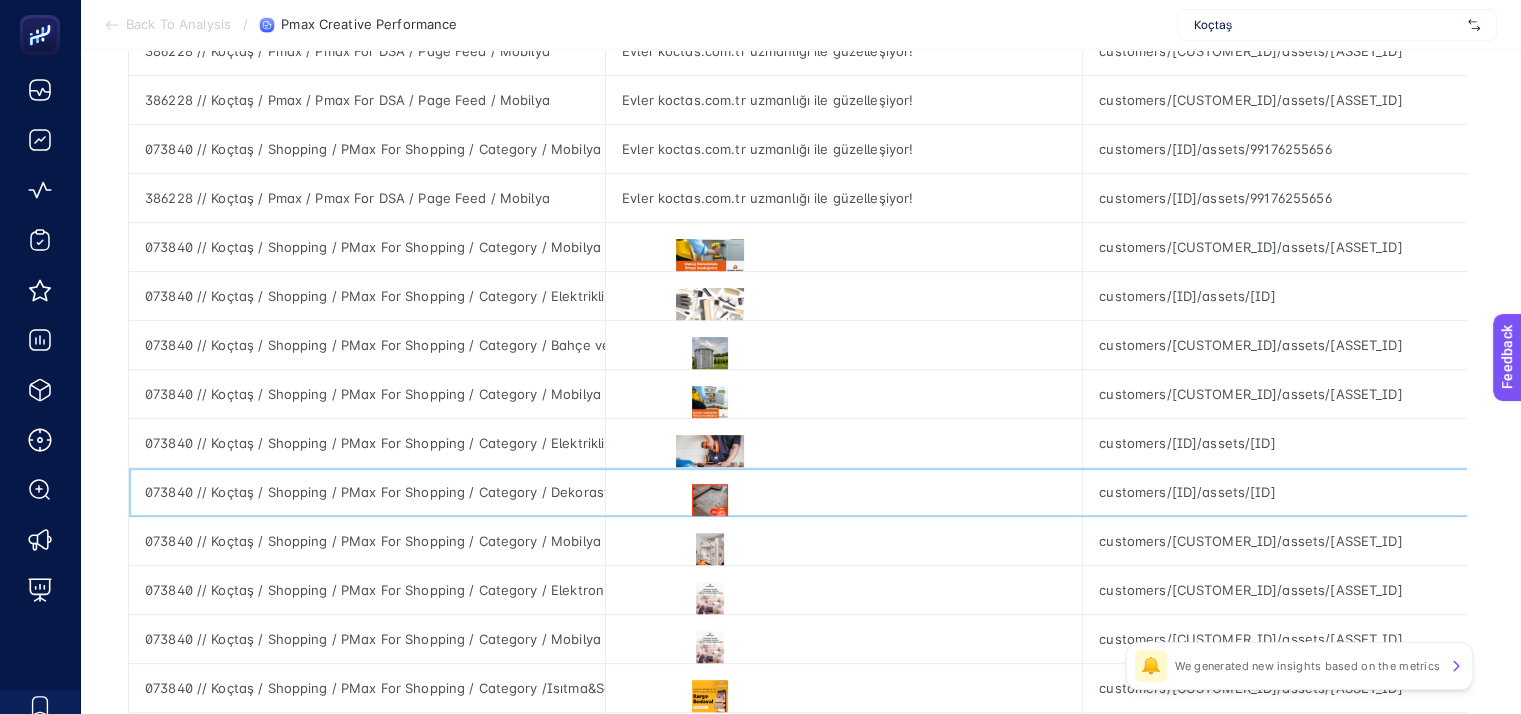 scroll, scrollTop: 792, scrollLeft: 9, axis: both 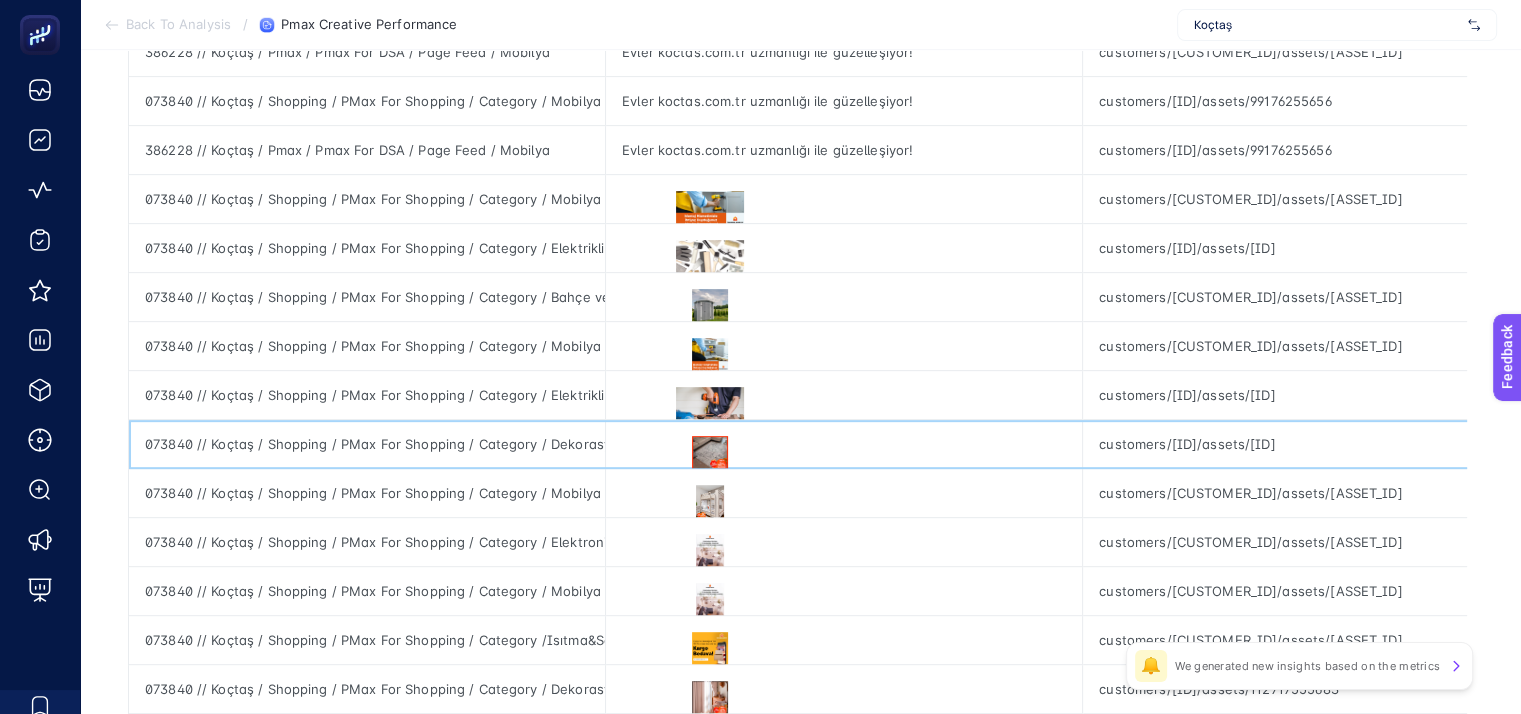 drag, startPoint x: 1415, startPoint y: 441, endPoint x: 1318, endPoint y: 441, distance: 97 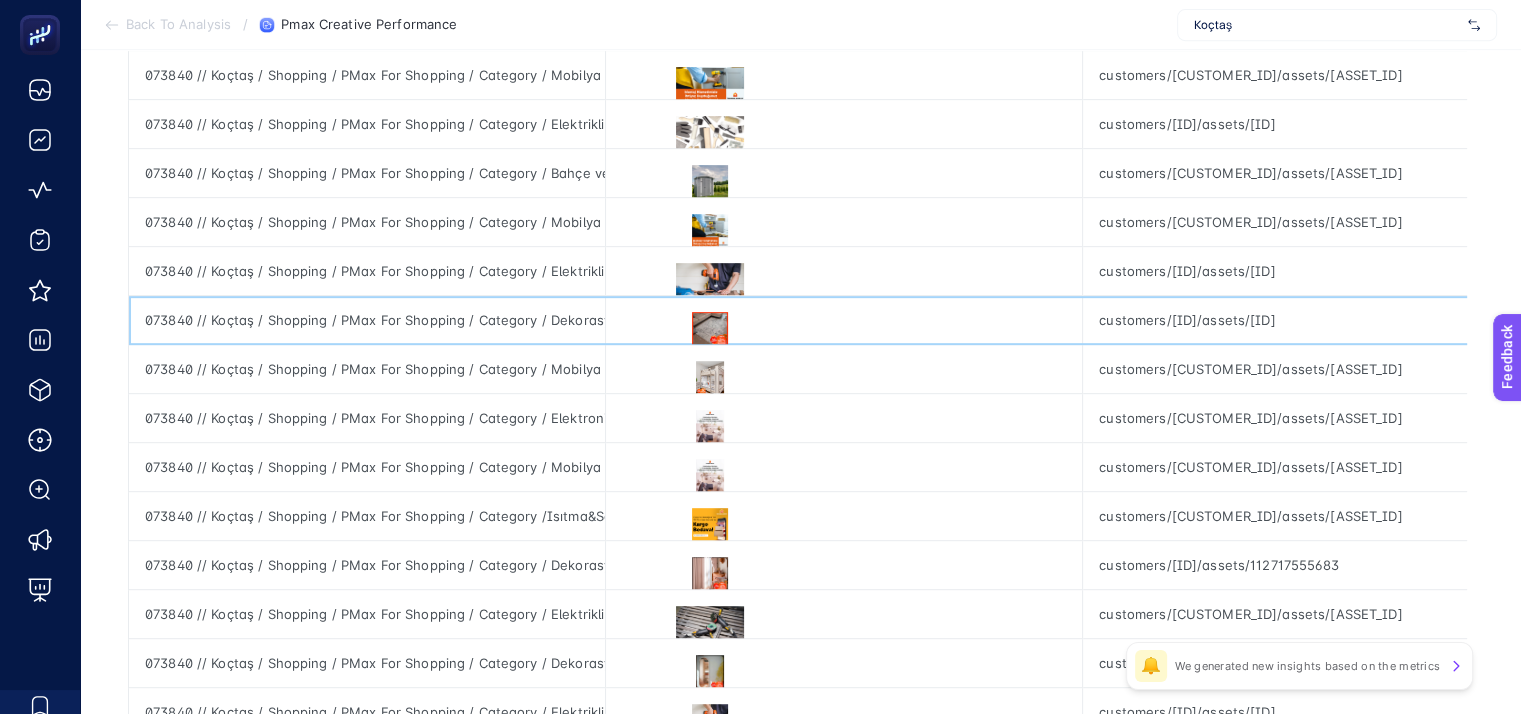 scroll, scrollTop: 916, scrollLeft: 9, axis: both 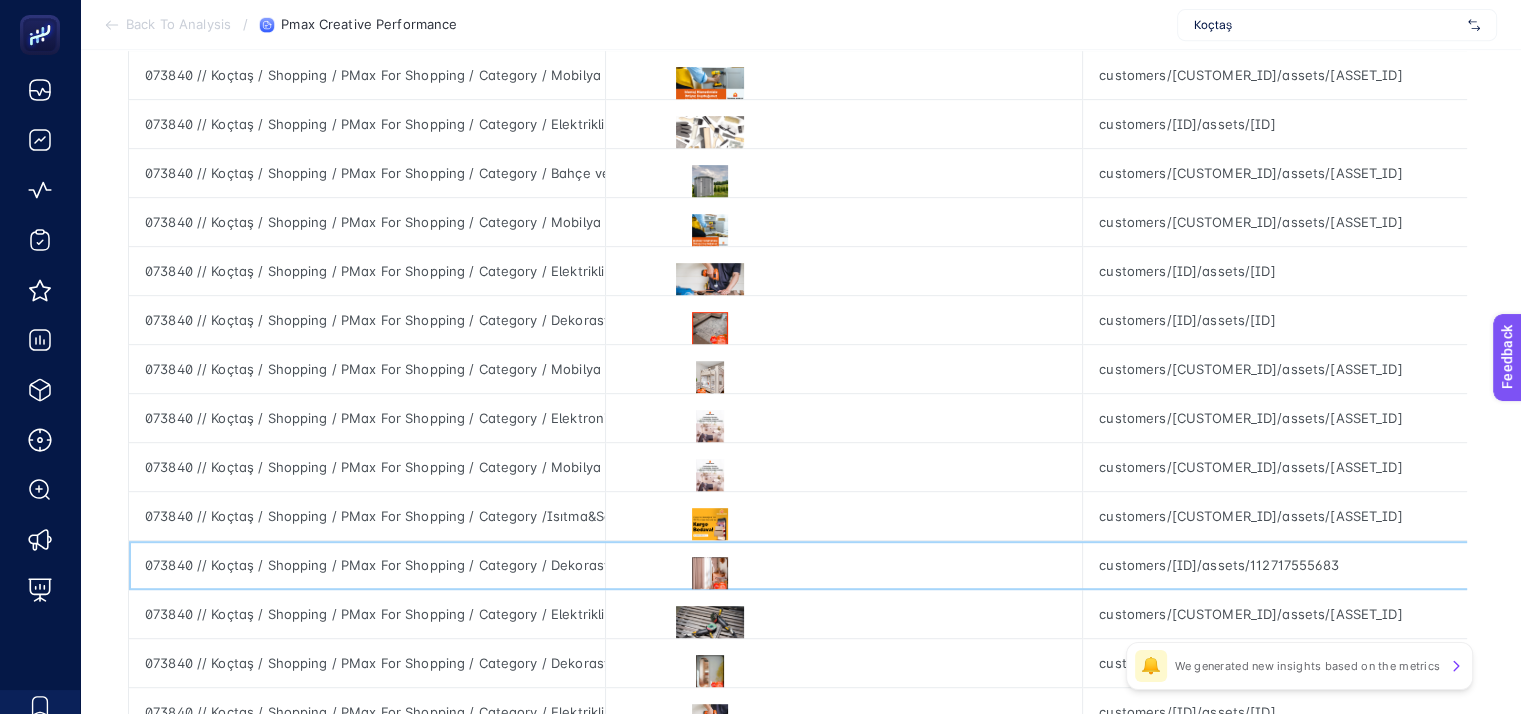 drag, startPoint x: 1412, startPoint y: 560, endPoint x: 1320, endPoint y: 562, distance: 92.021736 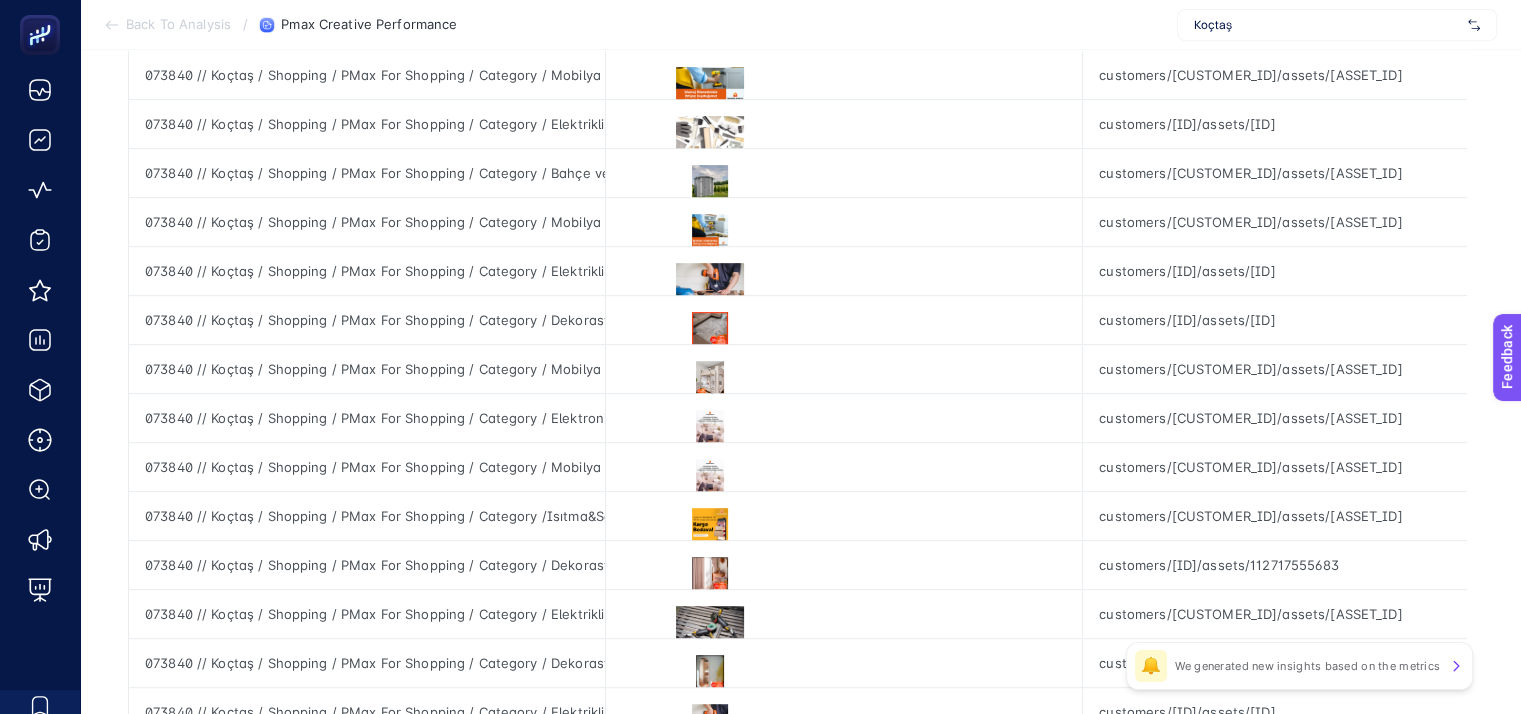 click on "Add to favorites false Notify me Share Create project Pmax Creative Performance Report Insights 1  We generated new insights based on the metrics  Last 7 Days 11 items selected Campaign Asset Name Asset Field Type Asset Status Cost Cost Change % Clicks Clicks Change % CTR Conversions Conversions Change % Cost per Conversions Conversion_Value Conversion Value Change % Conversion Rate Youtube URL 17 items selected + [ID] // Koçtaş / Pmax / Pmax For DSA / Page Feed / Ahşap ve İnşaat Binlerce ürün çeşitliliği koctas.com.tr ve Mobil Uygulama’da! customers/[ID]/assets/[ID] YOUTUBE_VIDEO ENABLED [PERCENT] -[PERCENT] [NUMBER] [NUMBER] [PERCENT] [NUMBER] [NUMBER] [NUMBER] [NUMBER] [NUMBER] [NUMBER] [NUMBER] YOUTUBE_VIDEO ENABLED [PERCENT]" 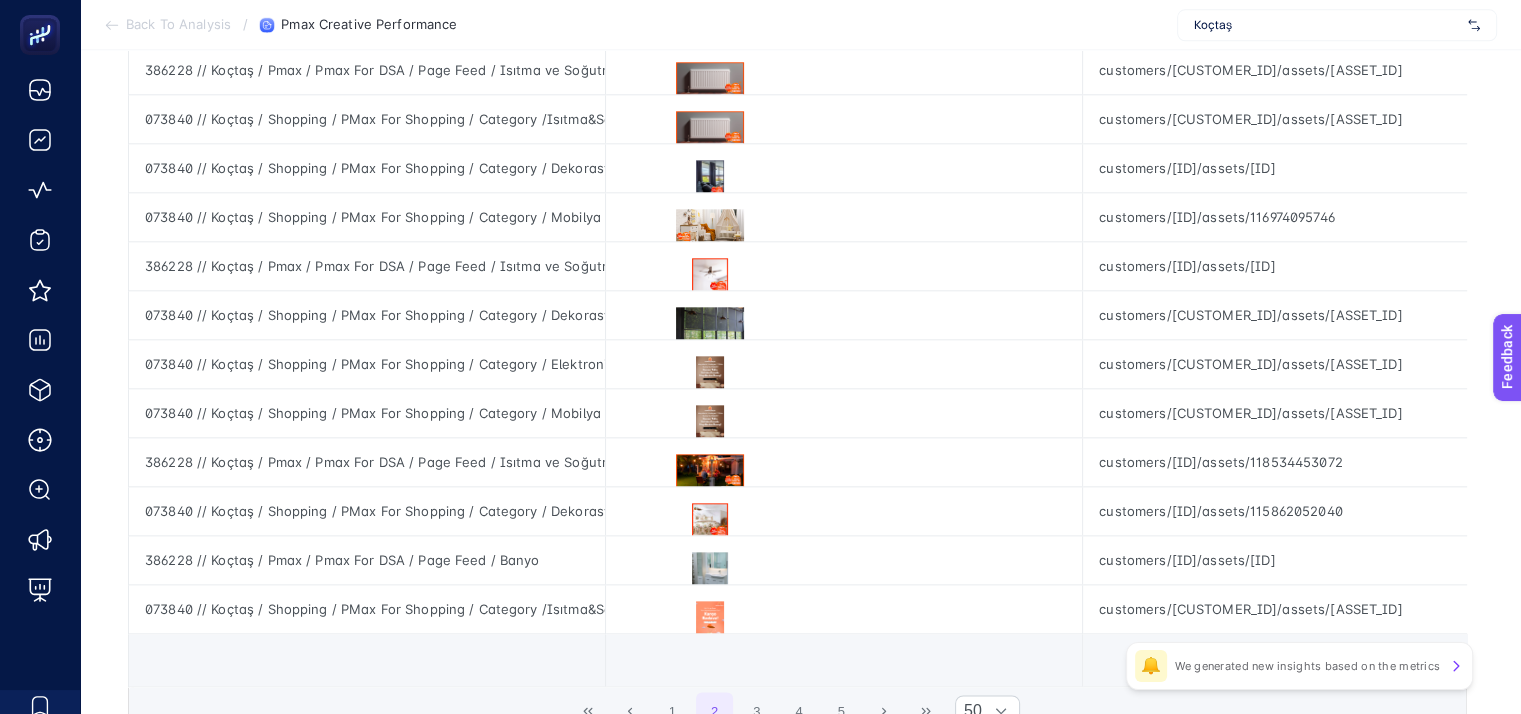 scroll, scrollTop: 2373, scrollLeft: 9, axis: both 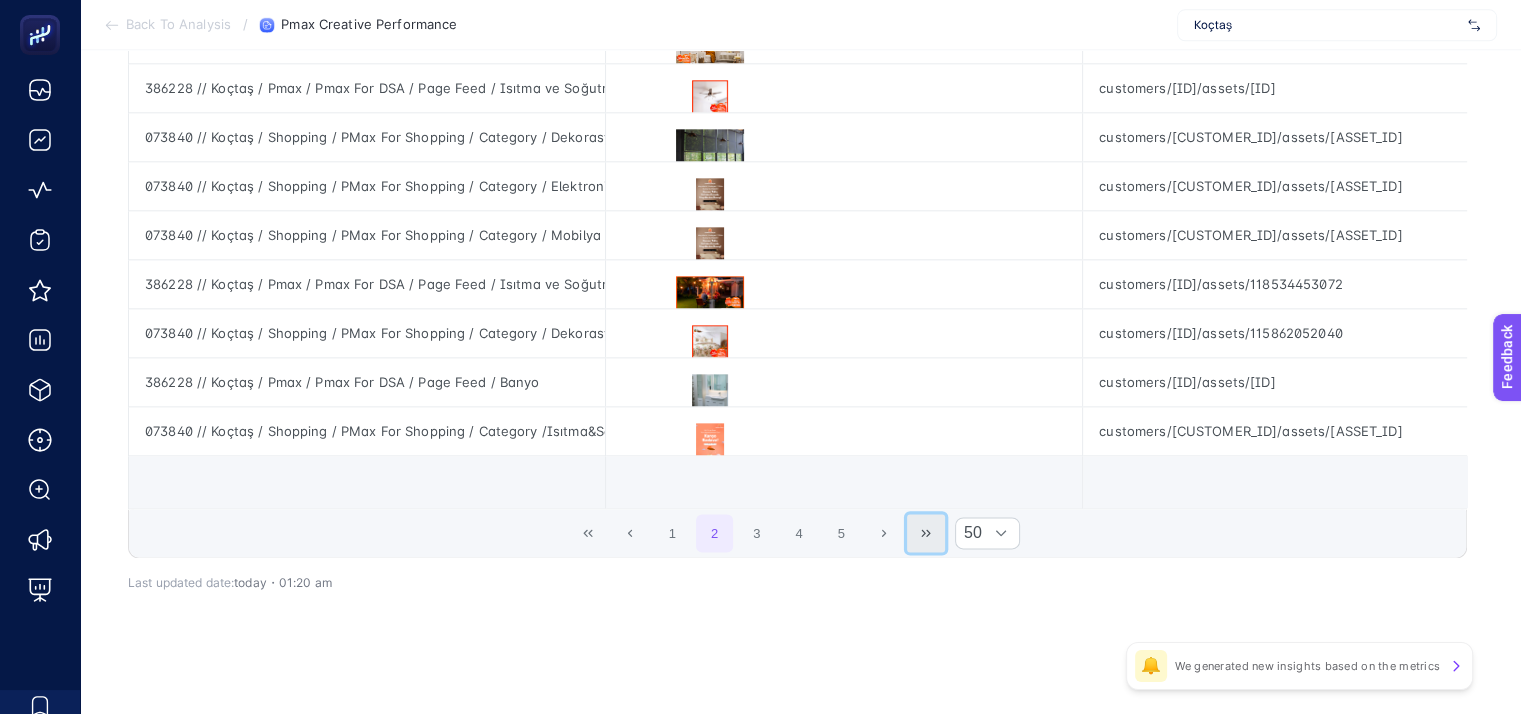 click 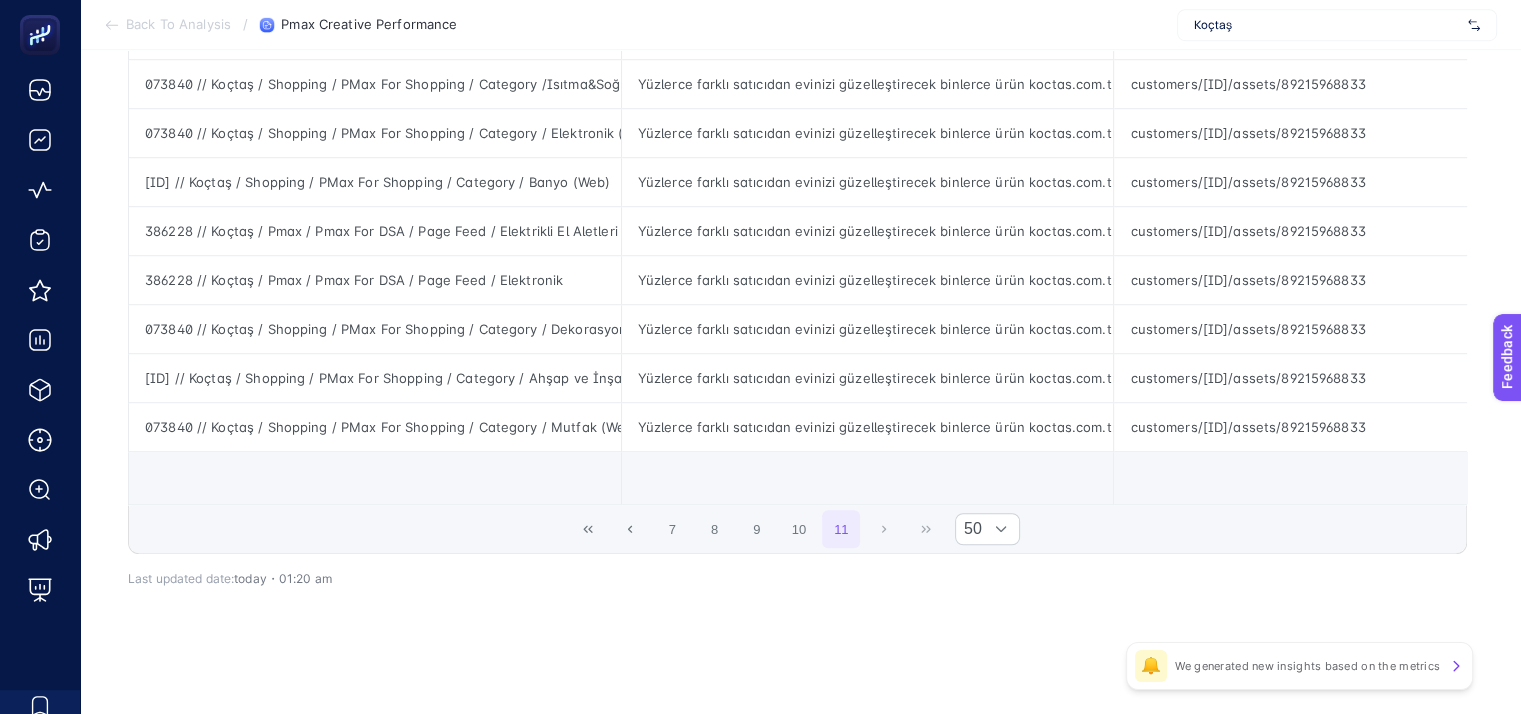 scroll, scrollTop: 1446, scrollLeft: 9, axis: both 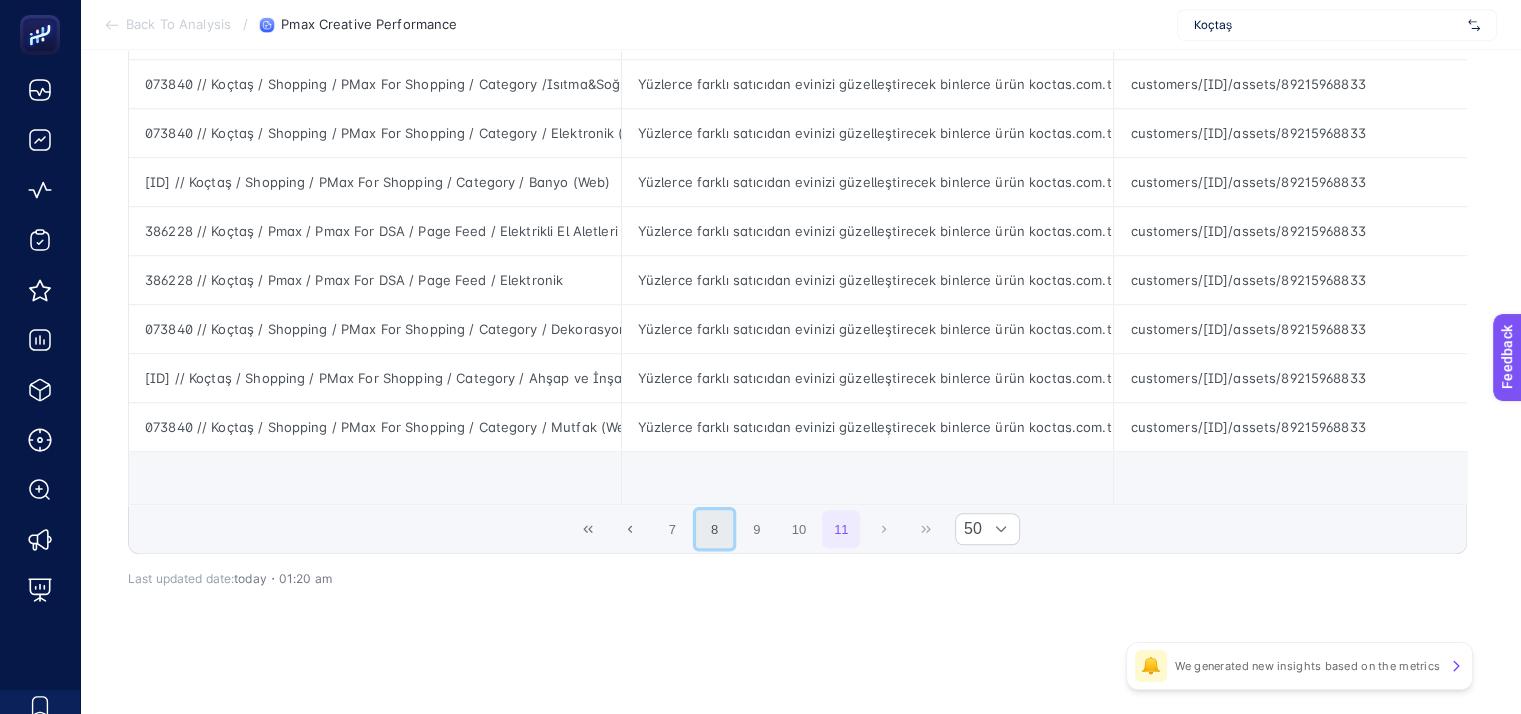 click on "8" 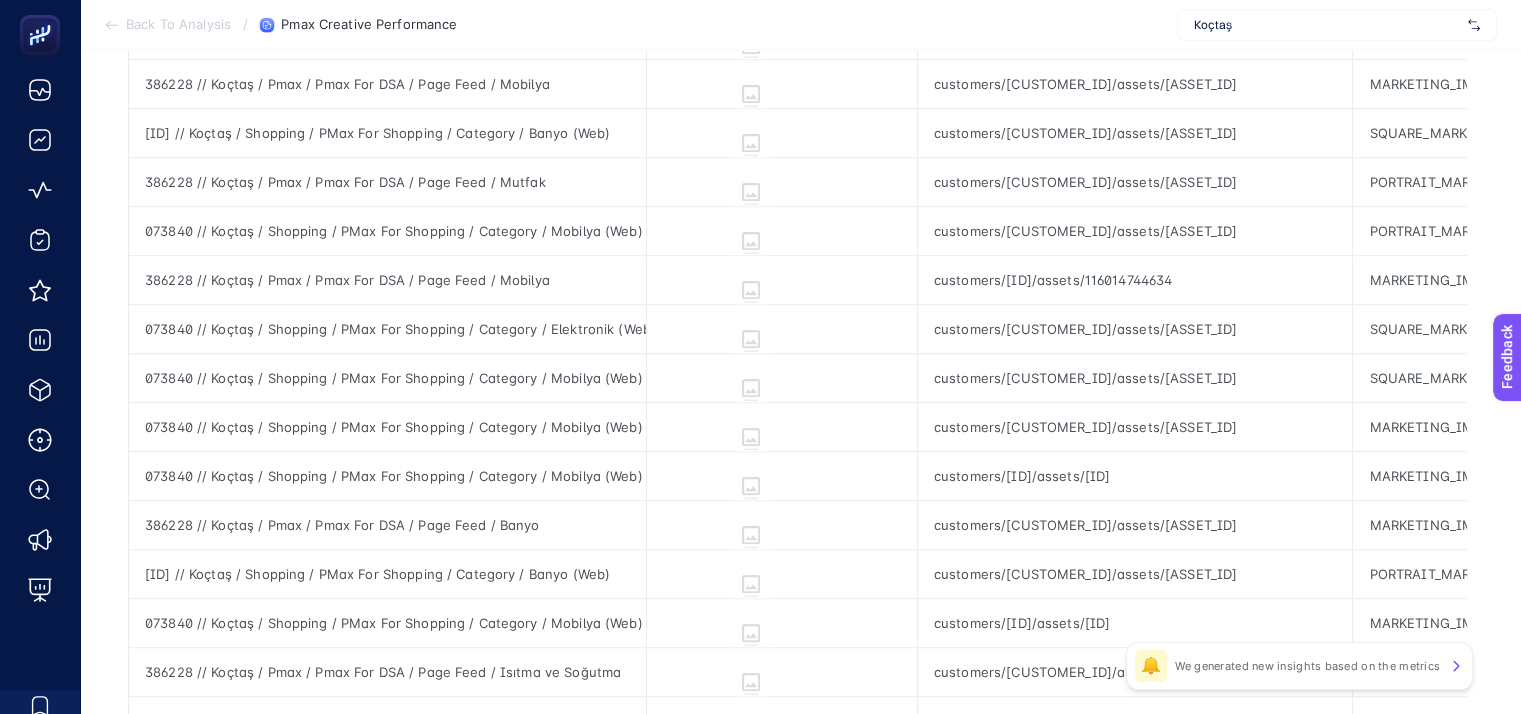 scroll, scrollTop: 1194, scrollLeft: 0, axis: vertical 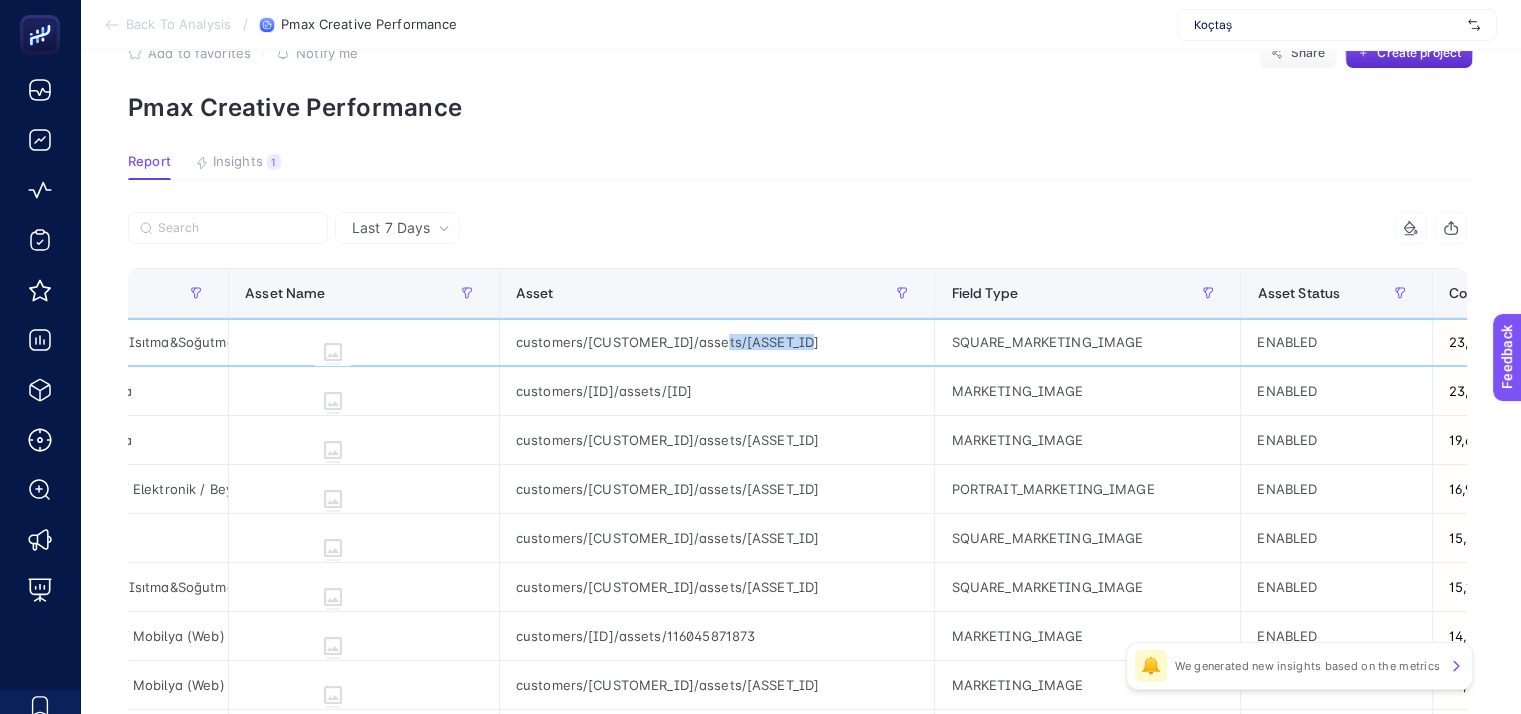 drag, startPoint x: 842, startPoint y: 344, endPoint x: 736, endPoint y: 343, distance: 106.004715 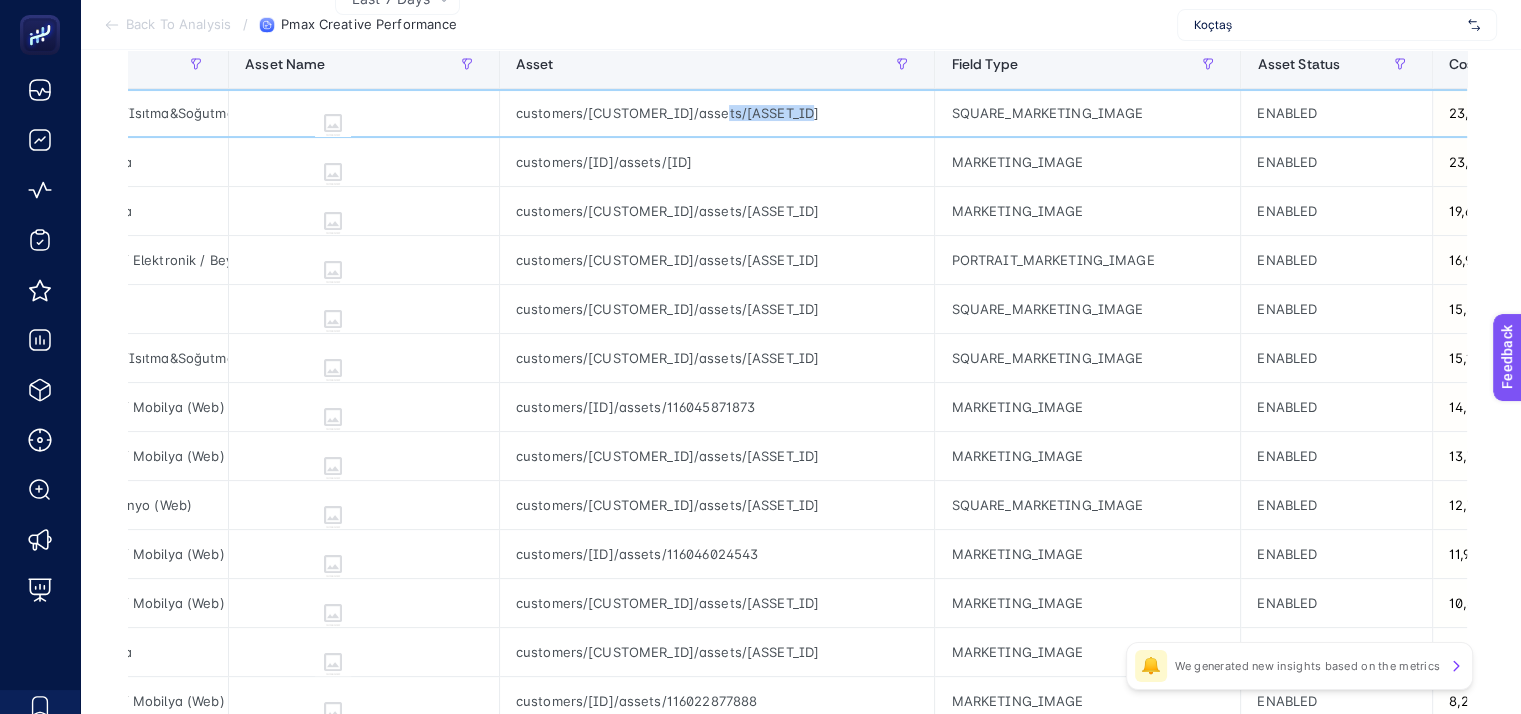 scroll, scrollTop: 292, scrollLeft: 0, axis: vertical 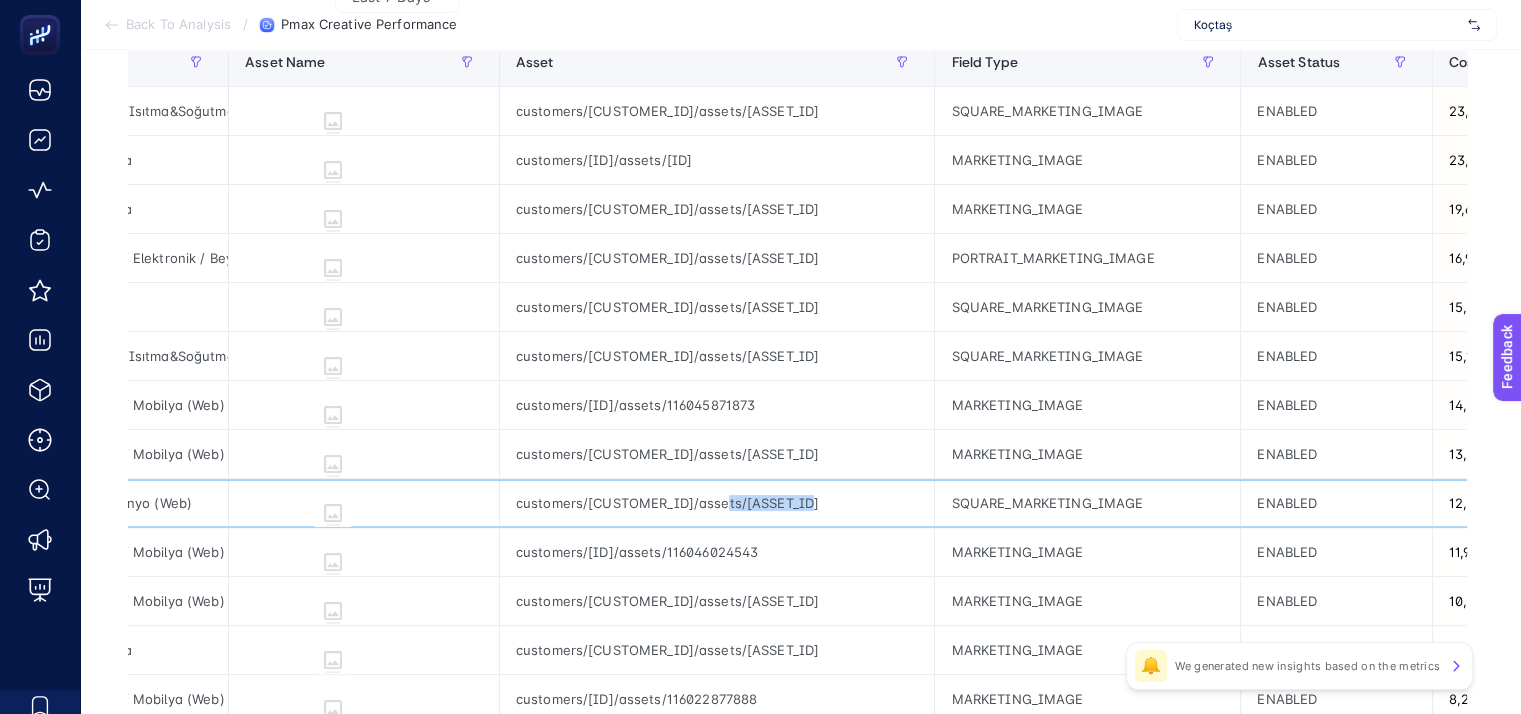 drag, startPoint x: 828, startPoint y: 498, endPoint x: 733, endPoint y: 501, distance: 95.047356 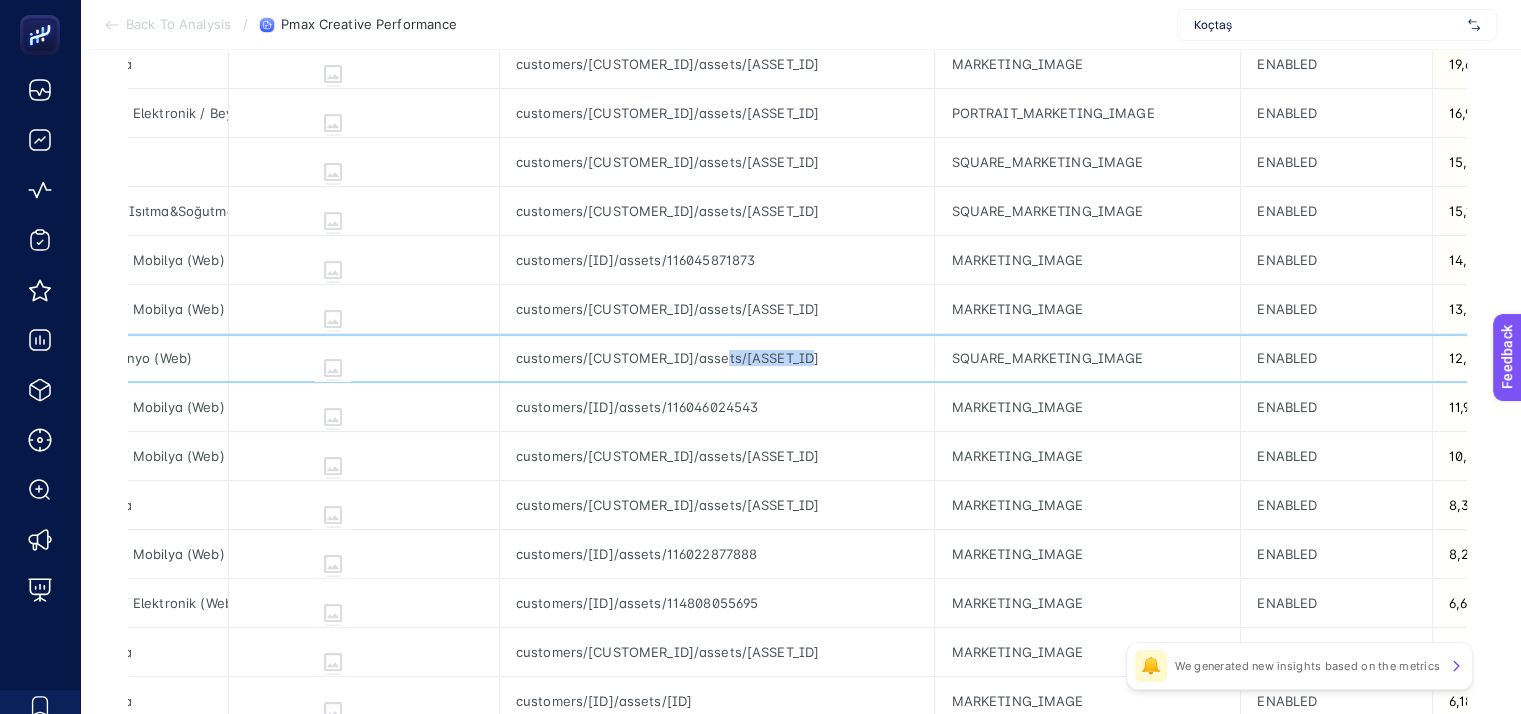 scroll, scrollTop: 438, scrollLeft: 0, axis: vertical 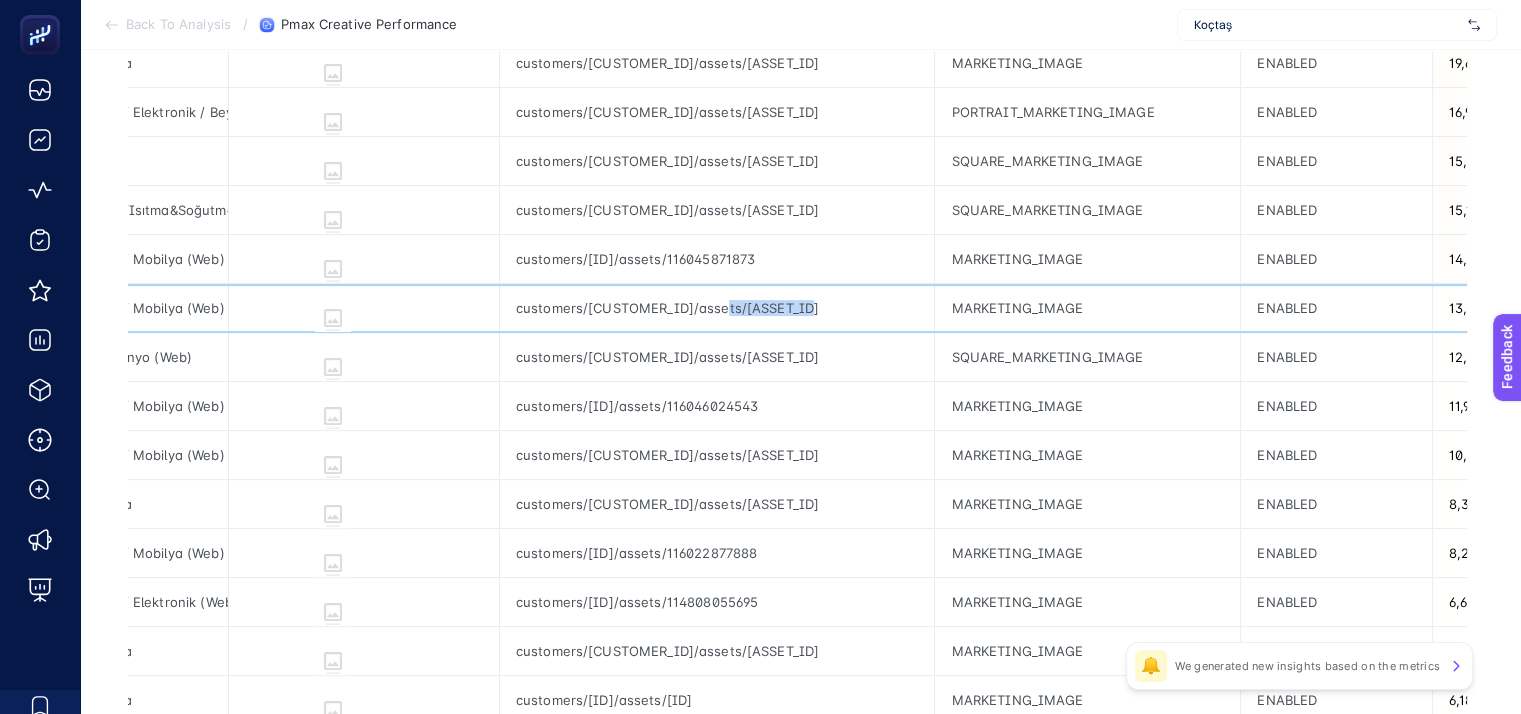 drag, startPoint x: 841, startPoint y: 309, endPoint x: 737, endPoint y: 310, distance: 104.00481 